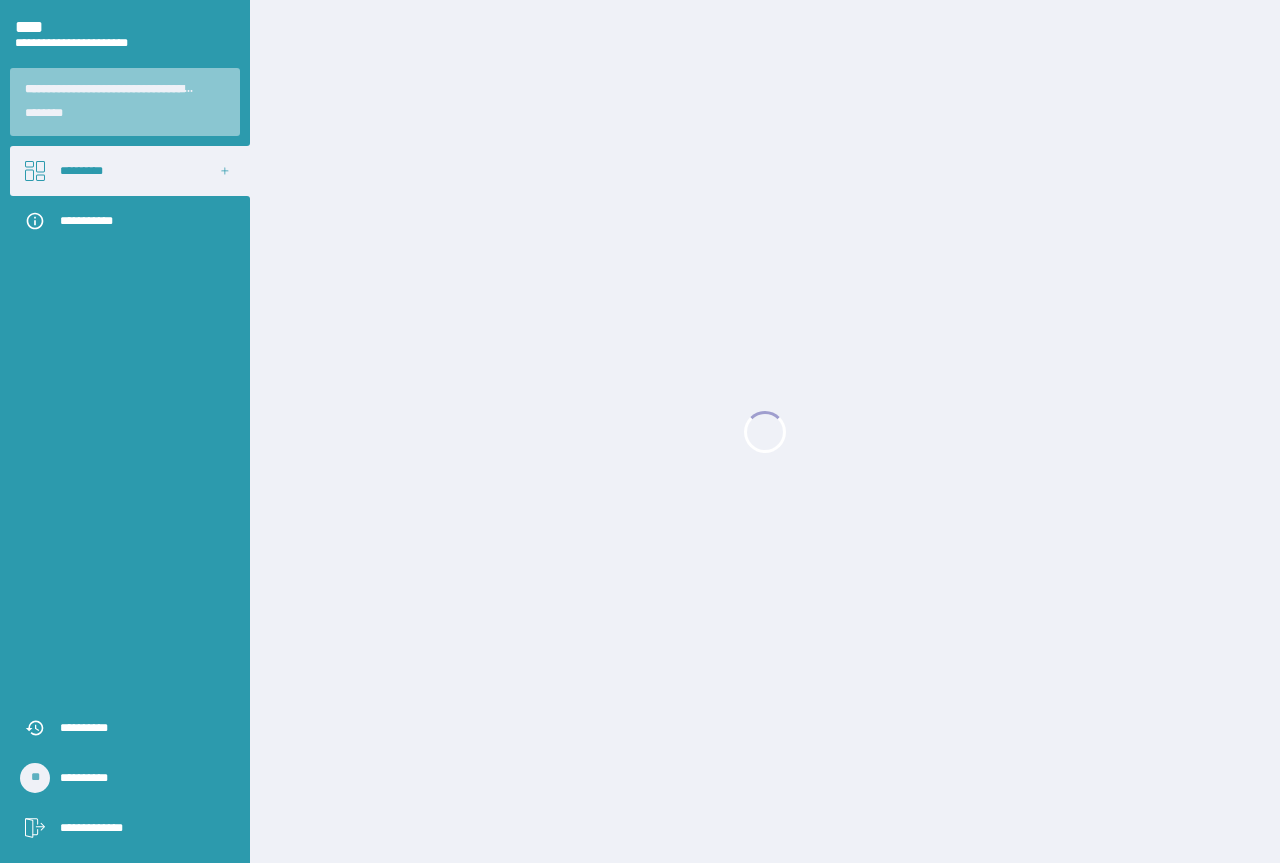 scroll, scrollTop: 0, scrollLeft: 0, axis: both 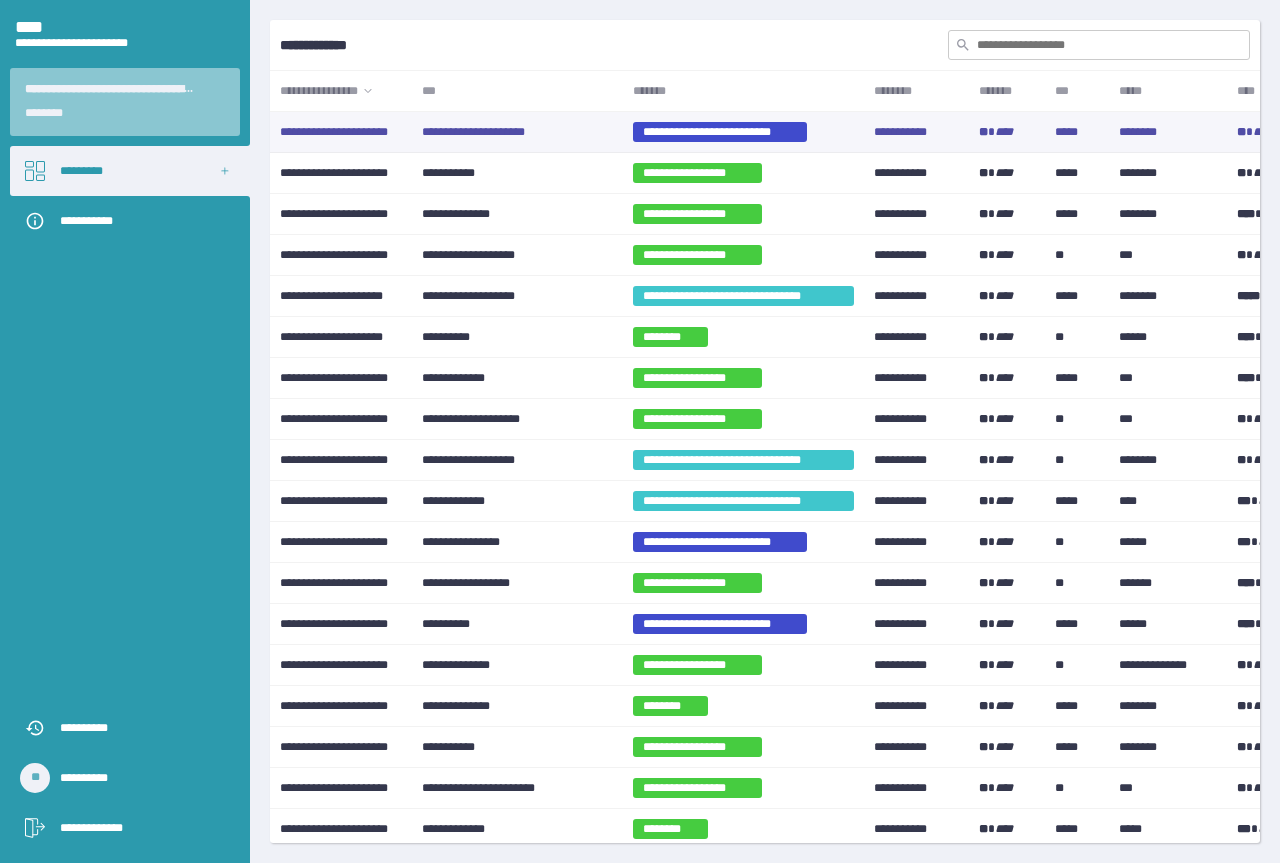click on "**********" at bounding box center [517, 132] 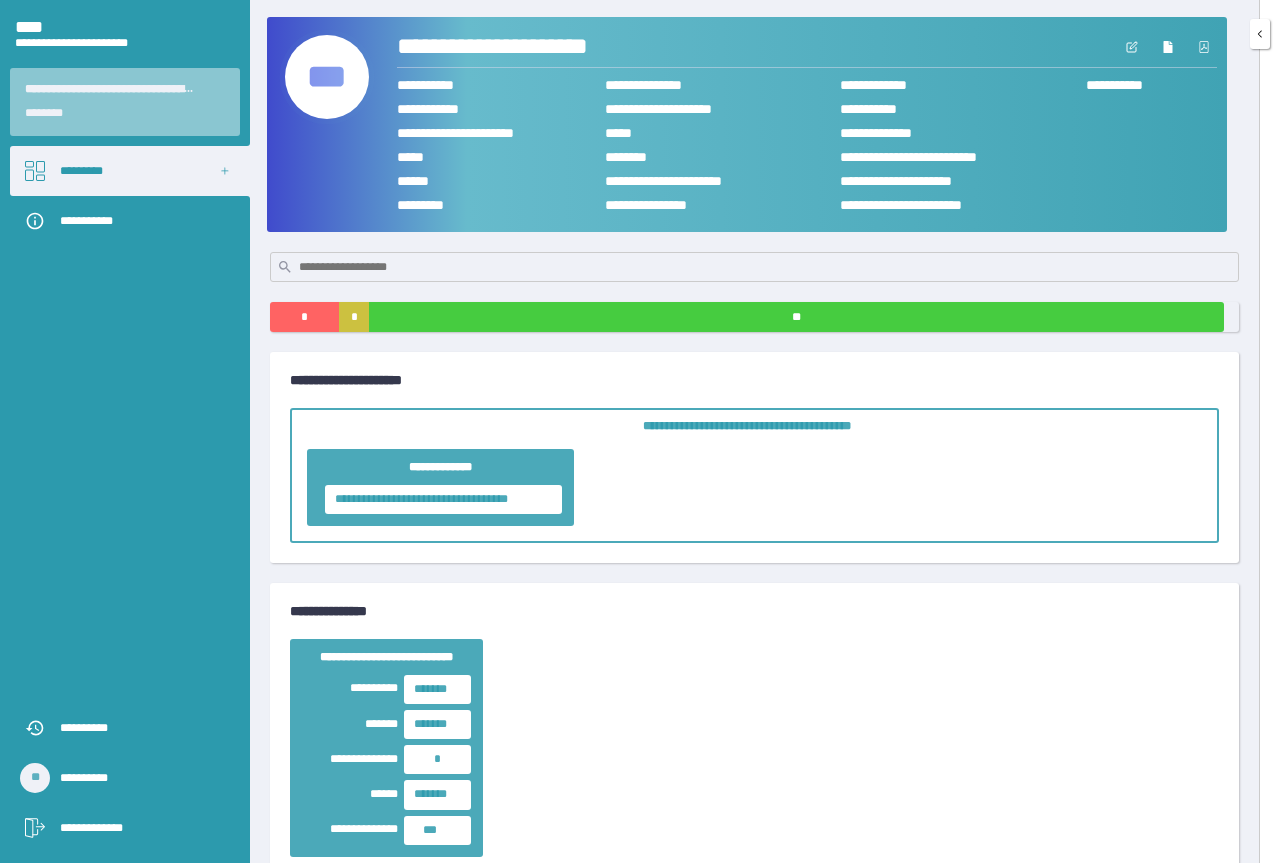 click on "***" at bounding box center (327, 77) 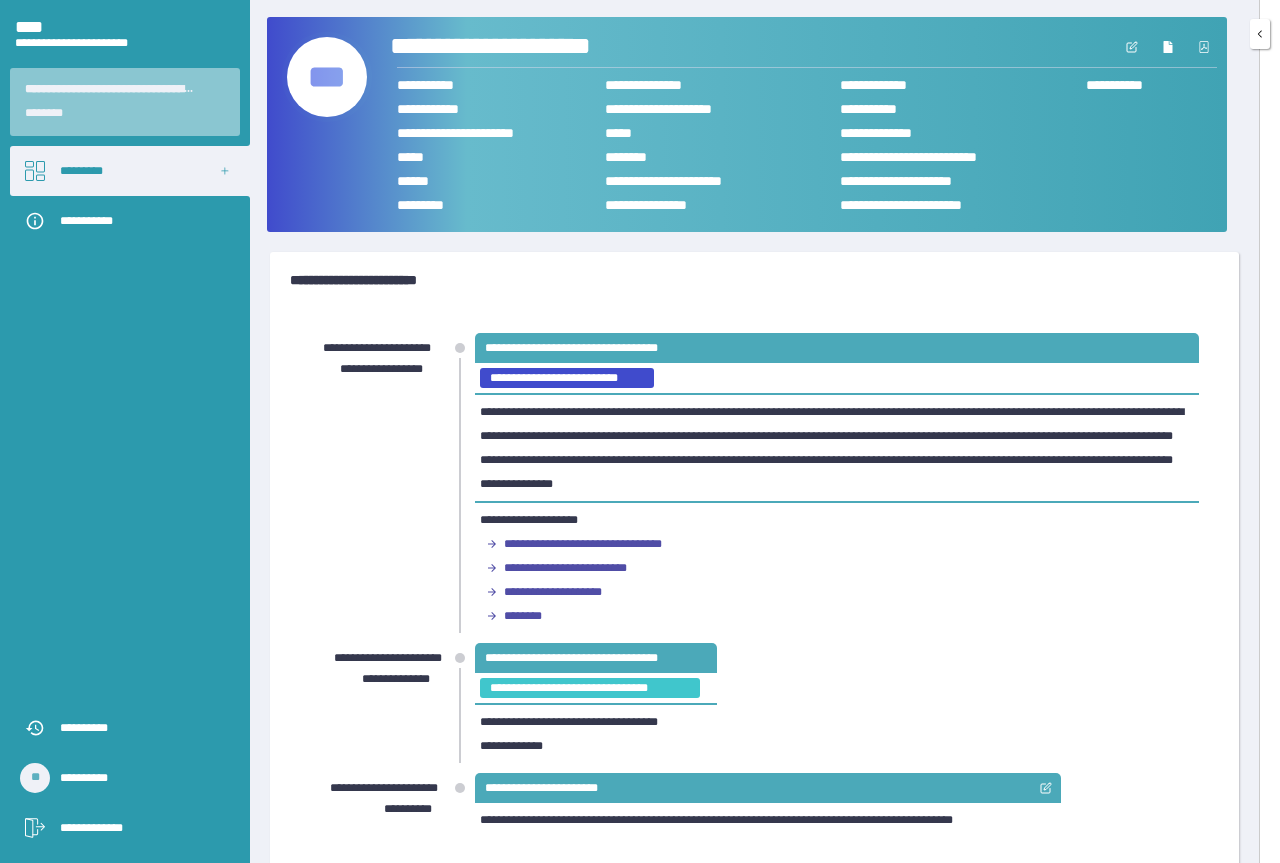 click on "**********" at bounding box center [535, 47] 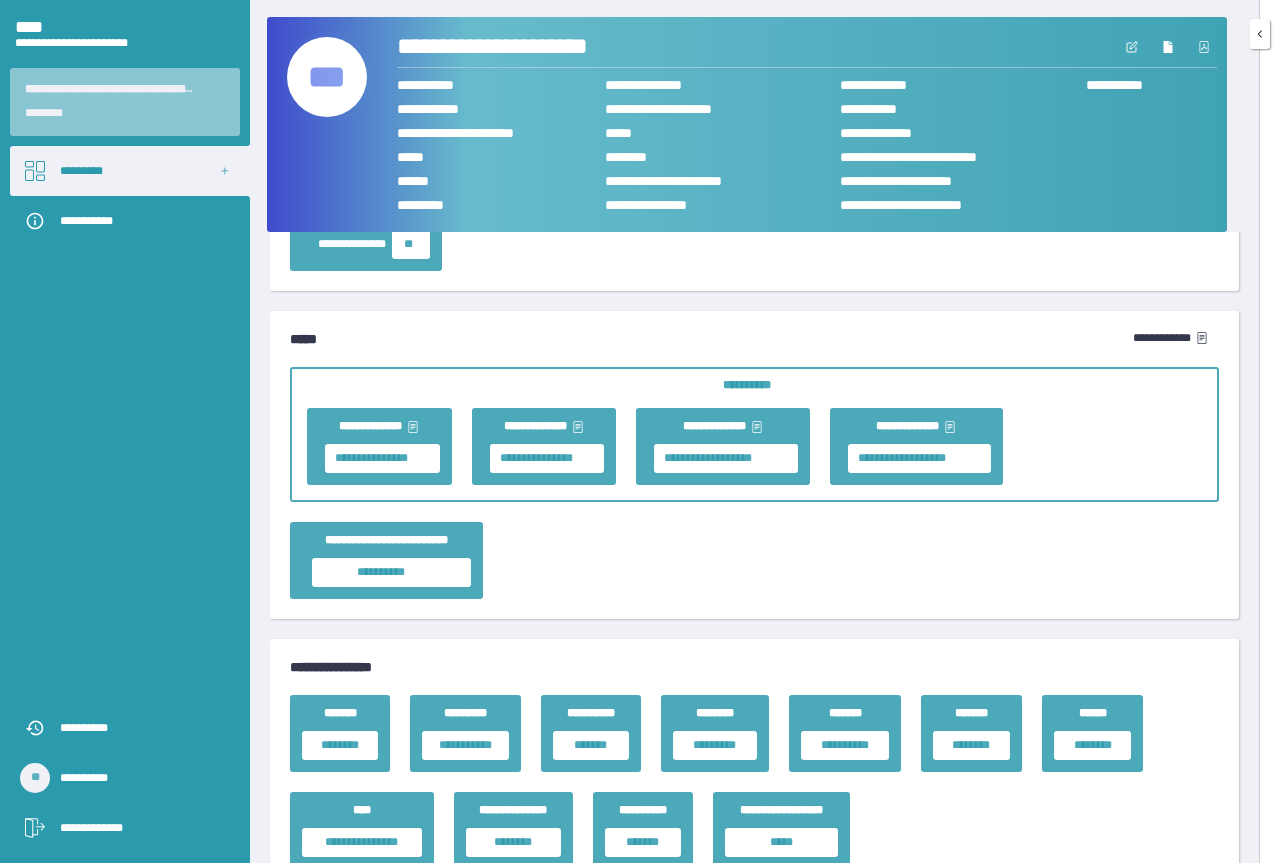 scroll, scrollTop: 3705, scrollLeft: 0, axis: vertical 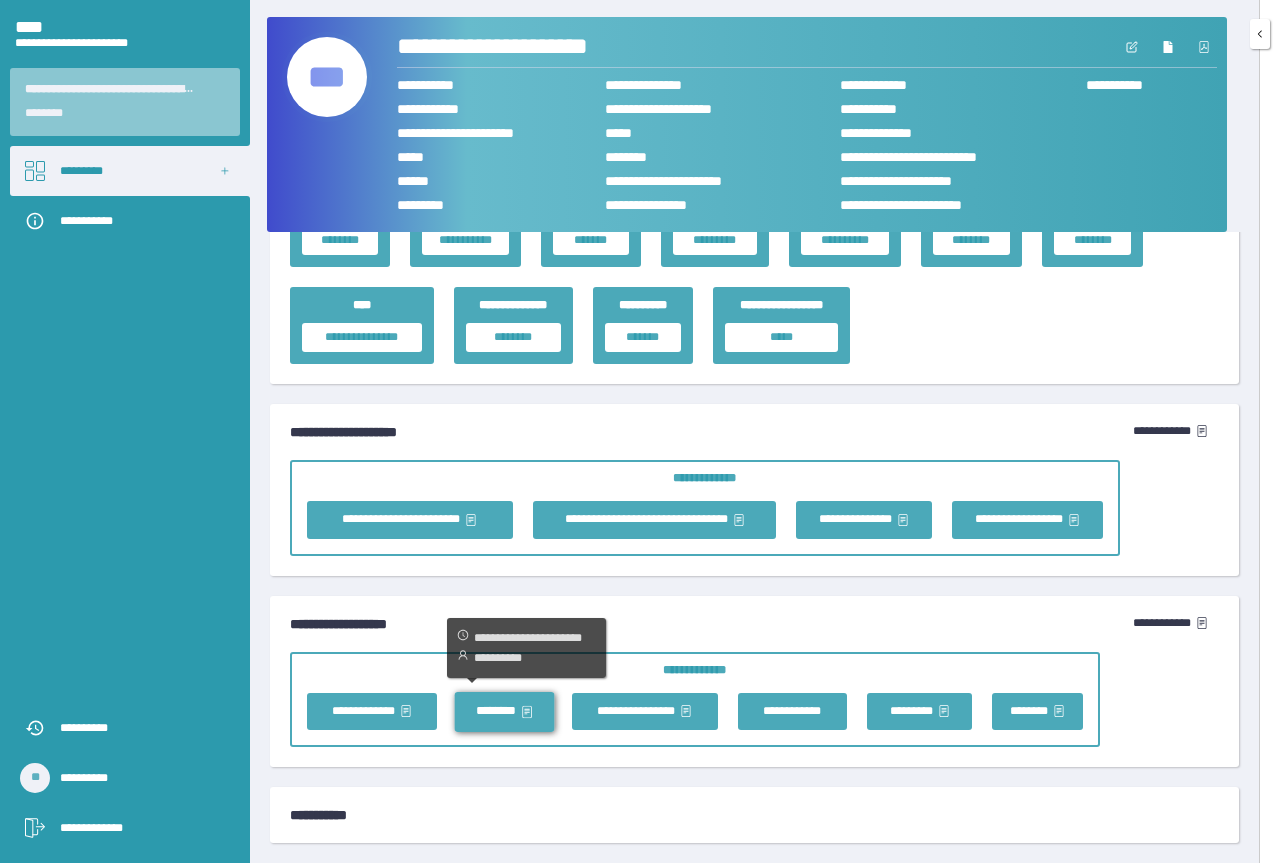 click 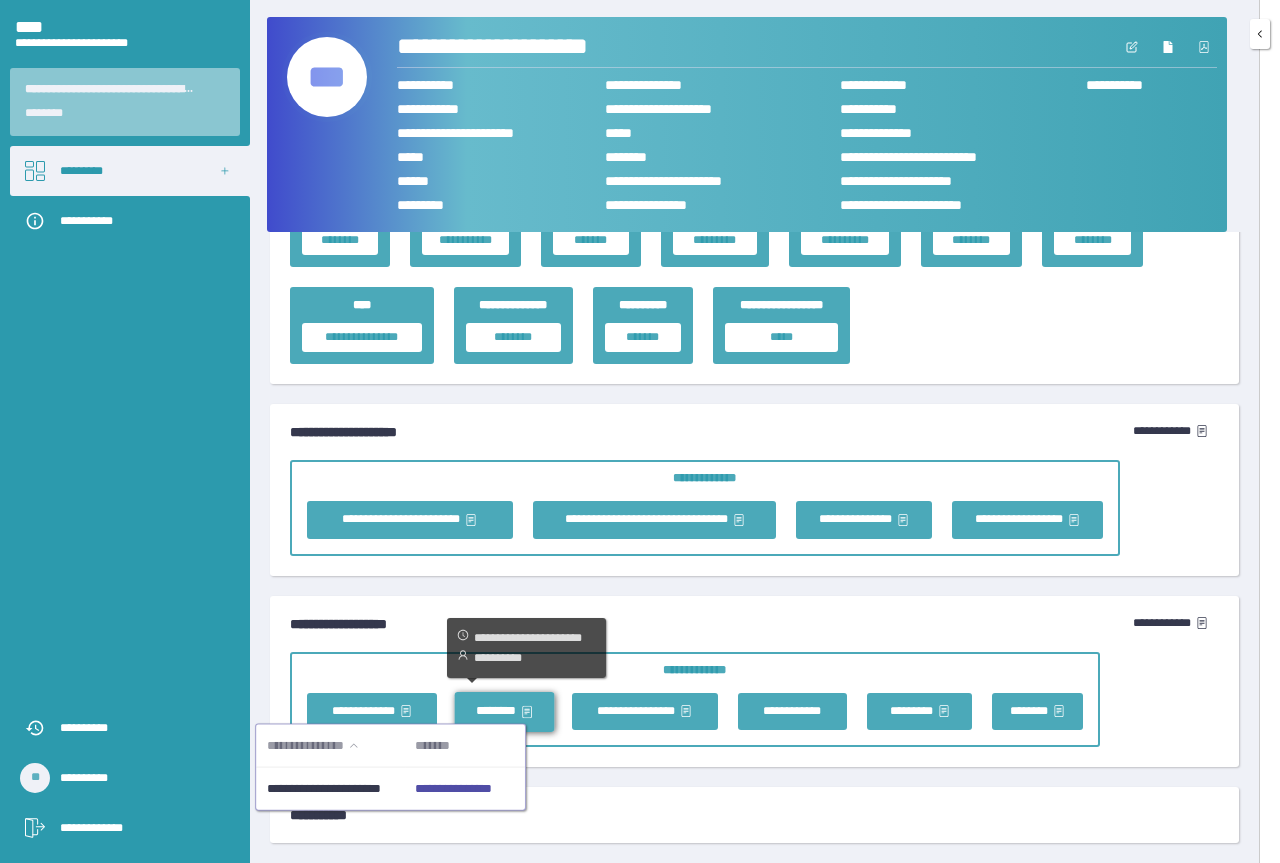 click on "**********" at bounding box center (454, 788) 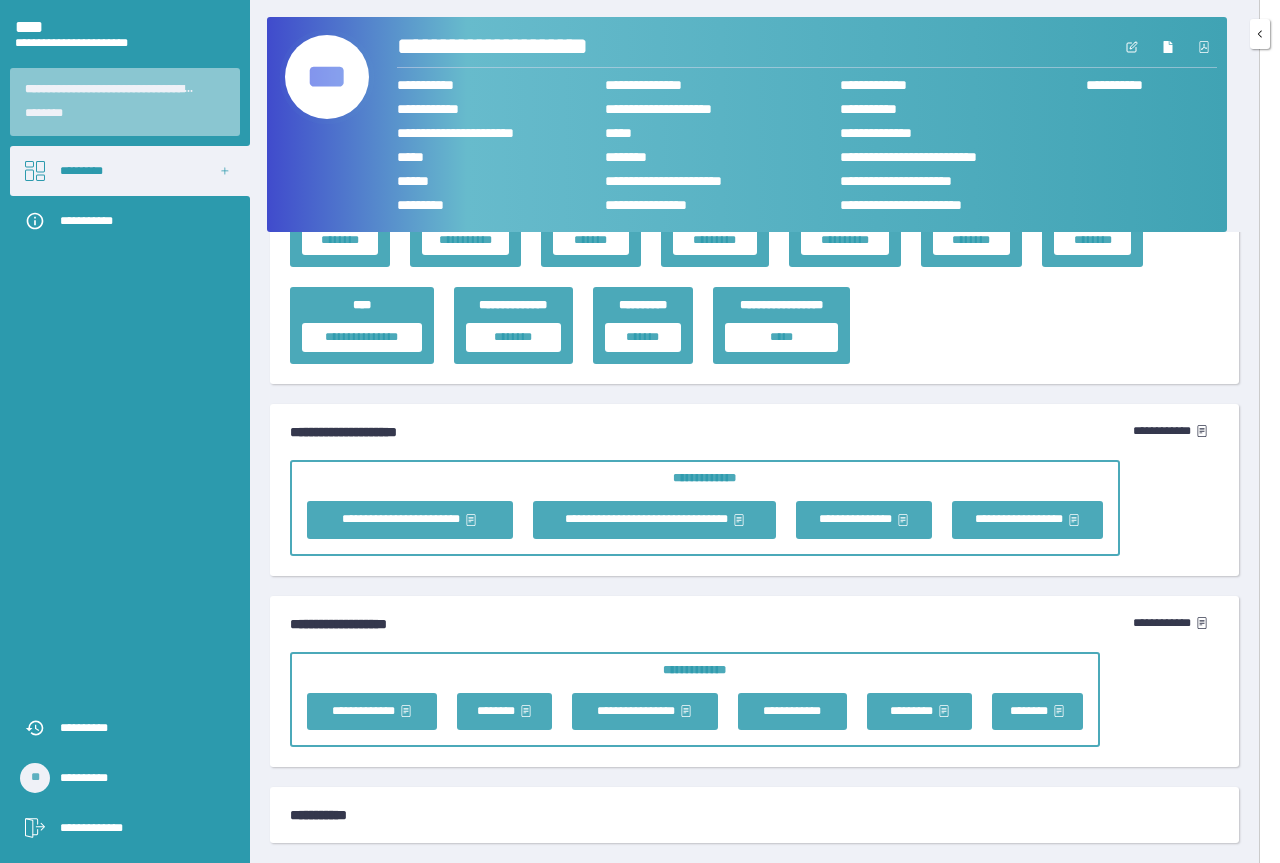 click on "***" at bounding box center (327, 77) 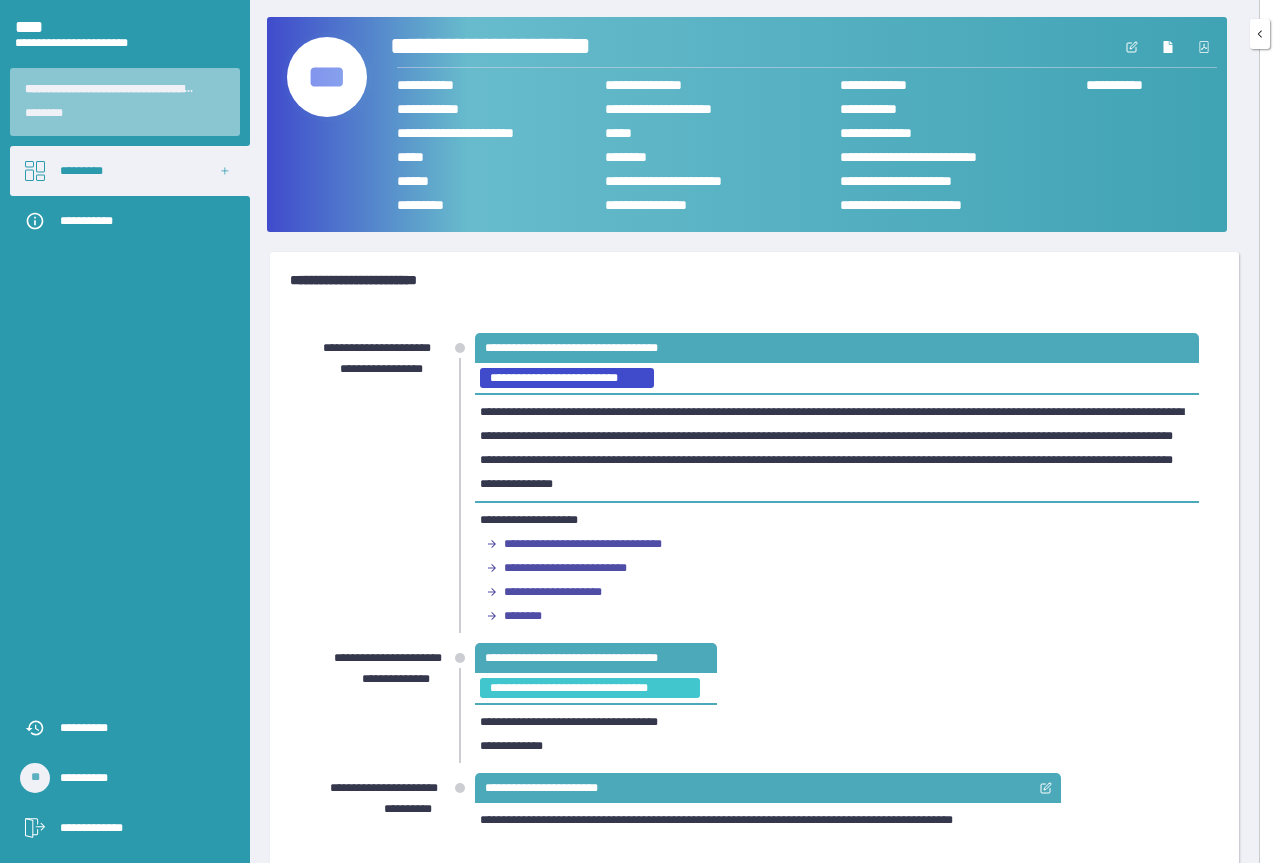click on "**********" at bounding box center [535, 47] 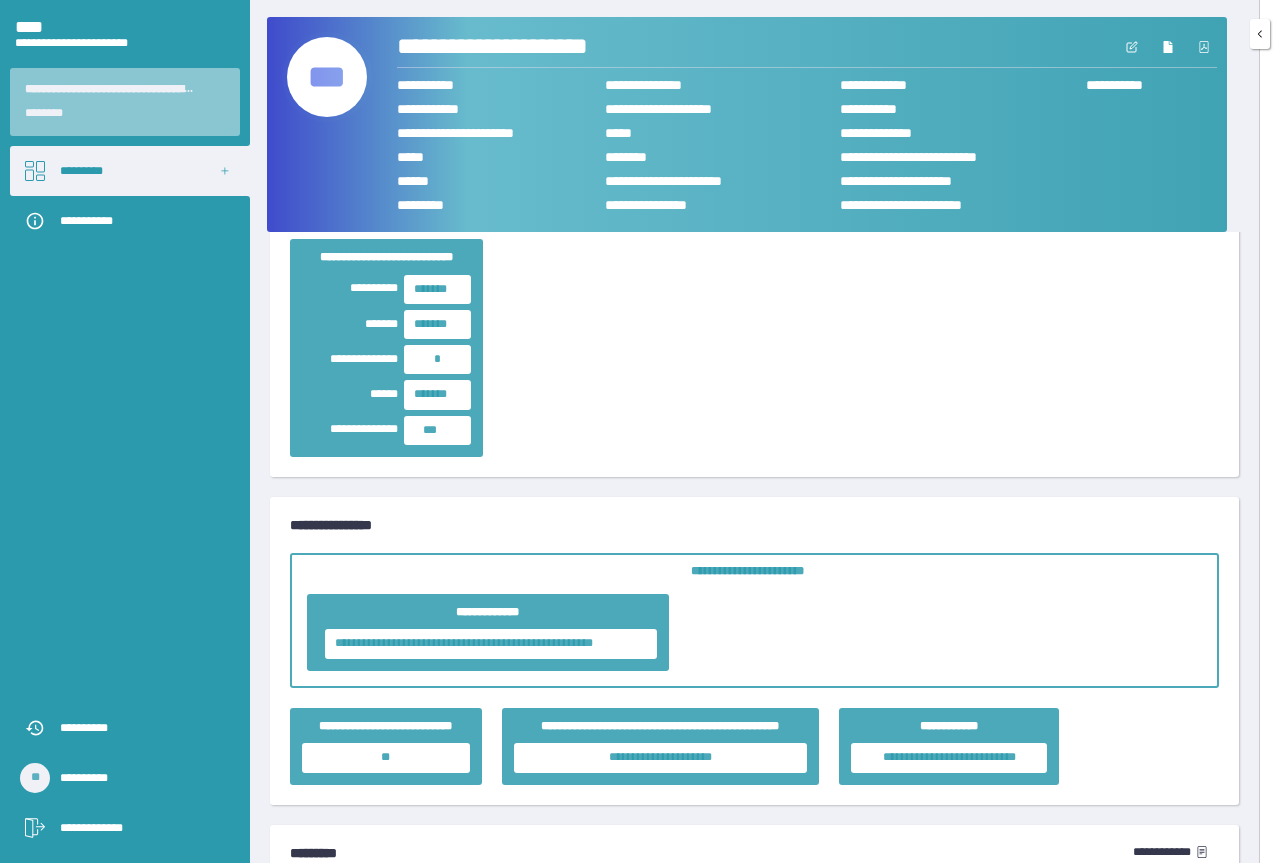 scroll, scrollTop: 100, scrollLeft: 0, axis: vertical 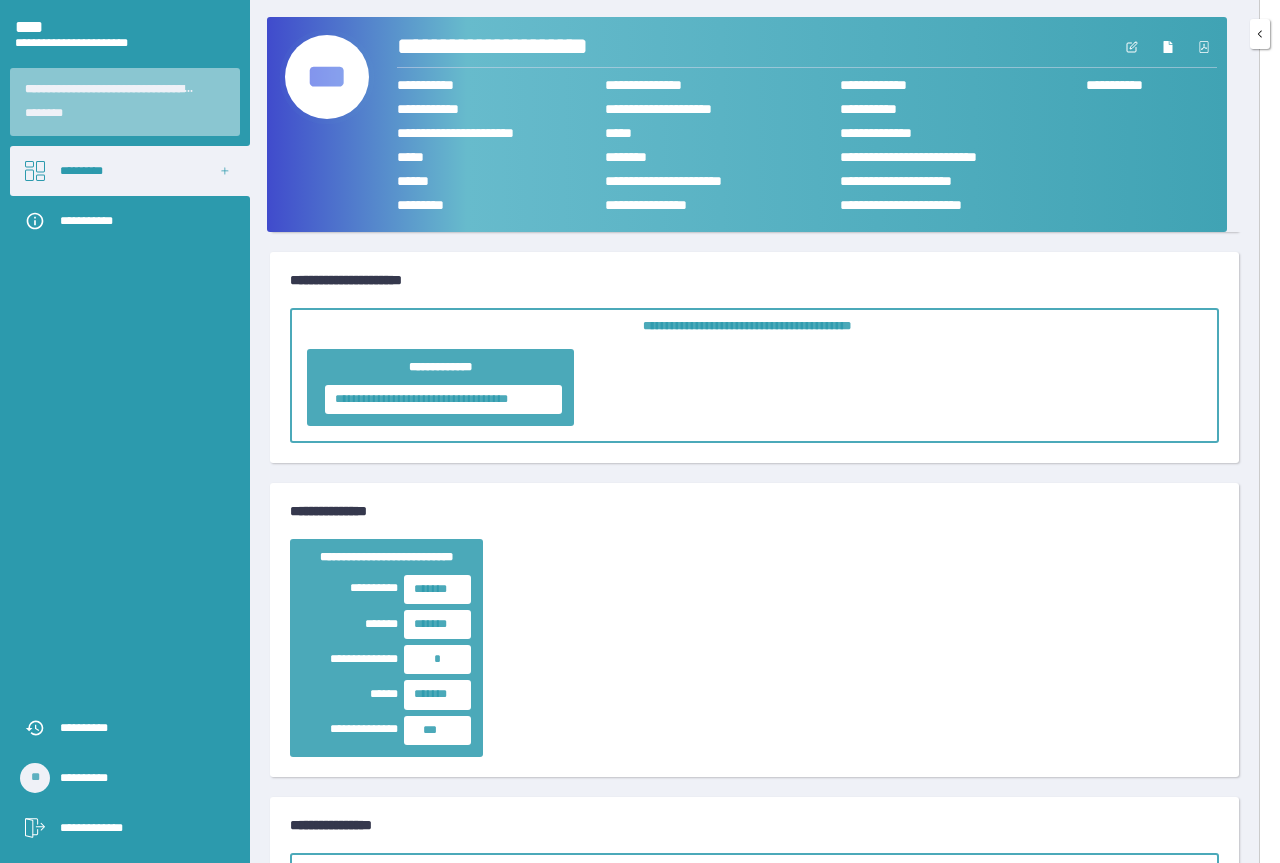click on "***" at bounding box center (327, 77) 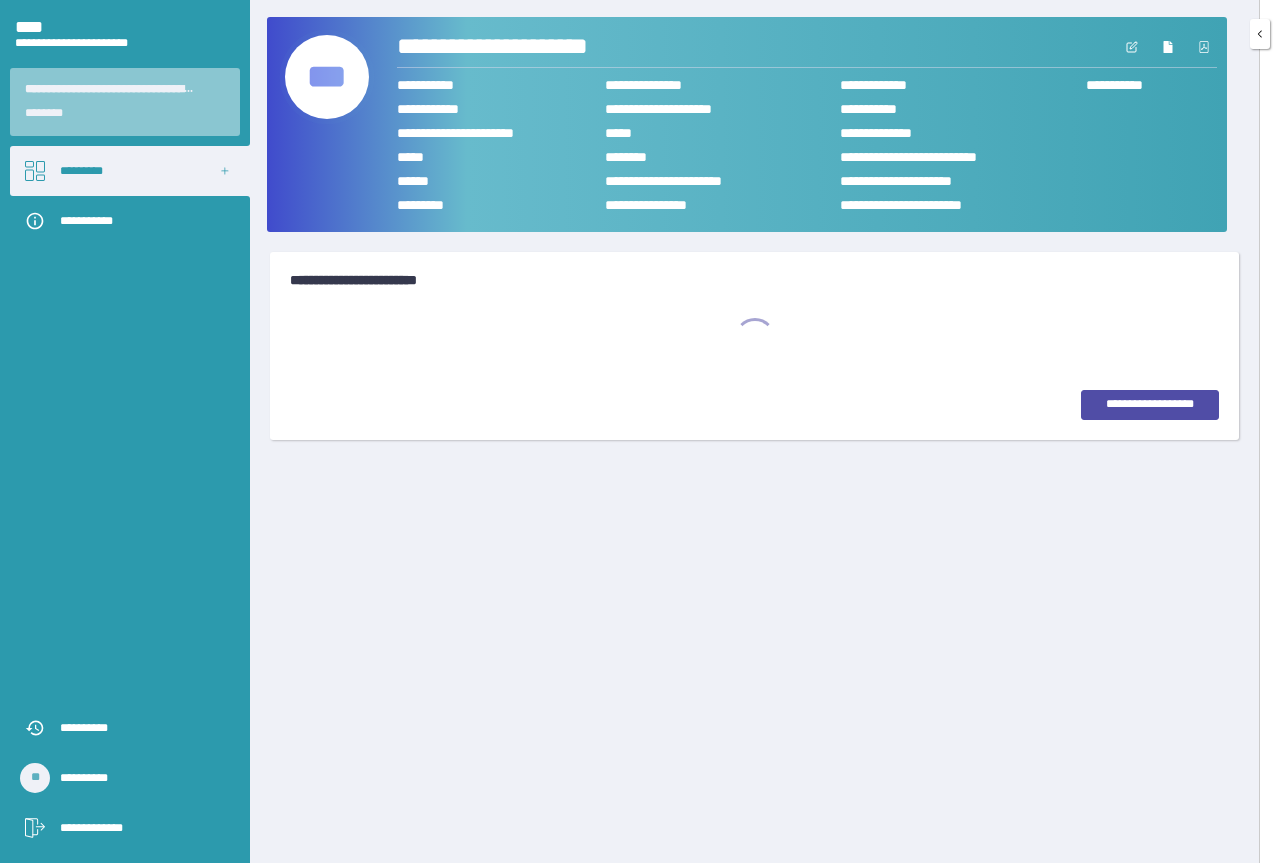 scroll, scrollTop: 0, scrollLeft: 0, axis: both 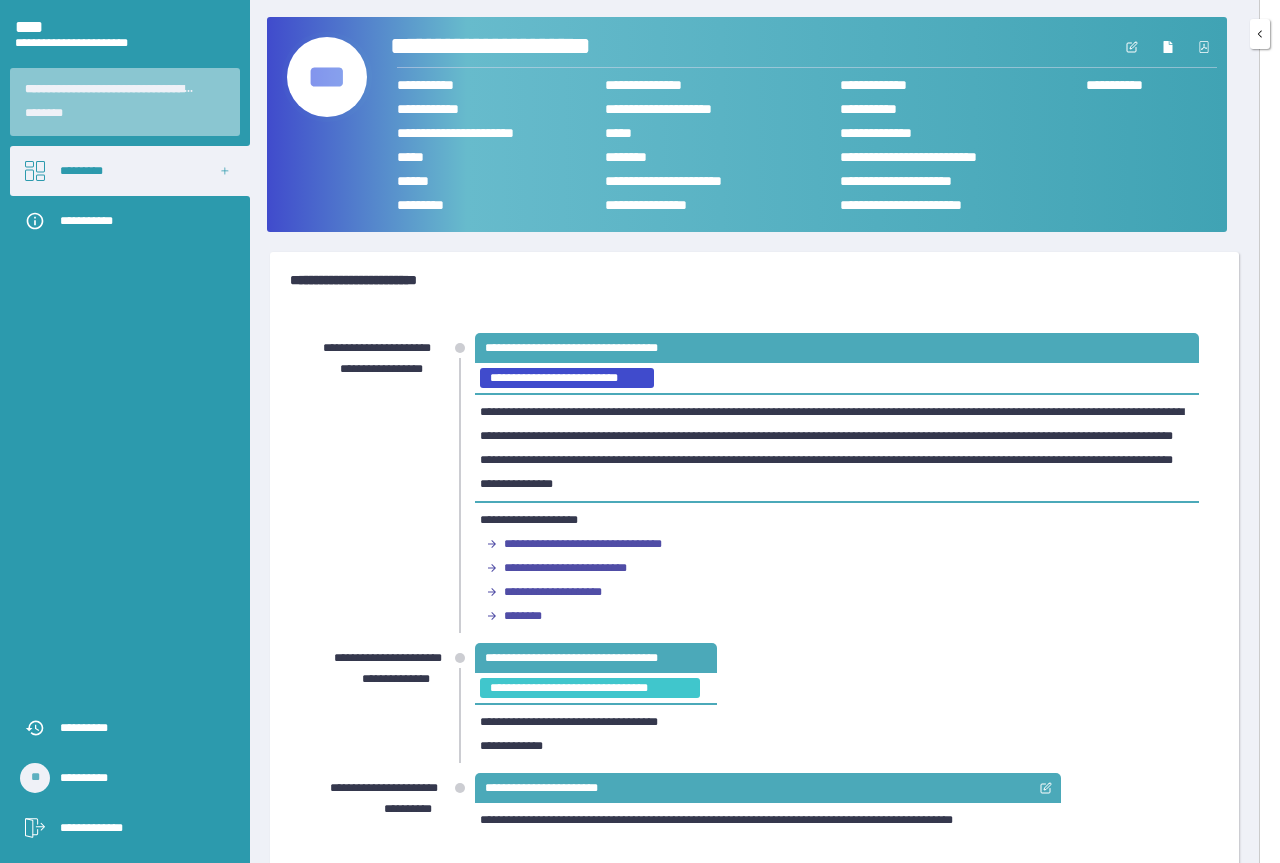 click on "**********" at bounding box center (535, 47) 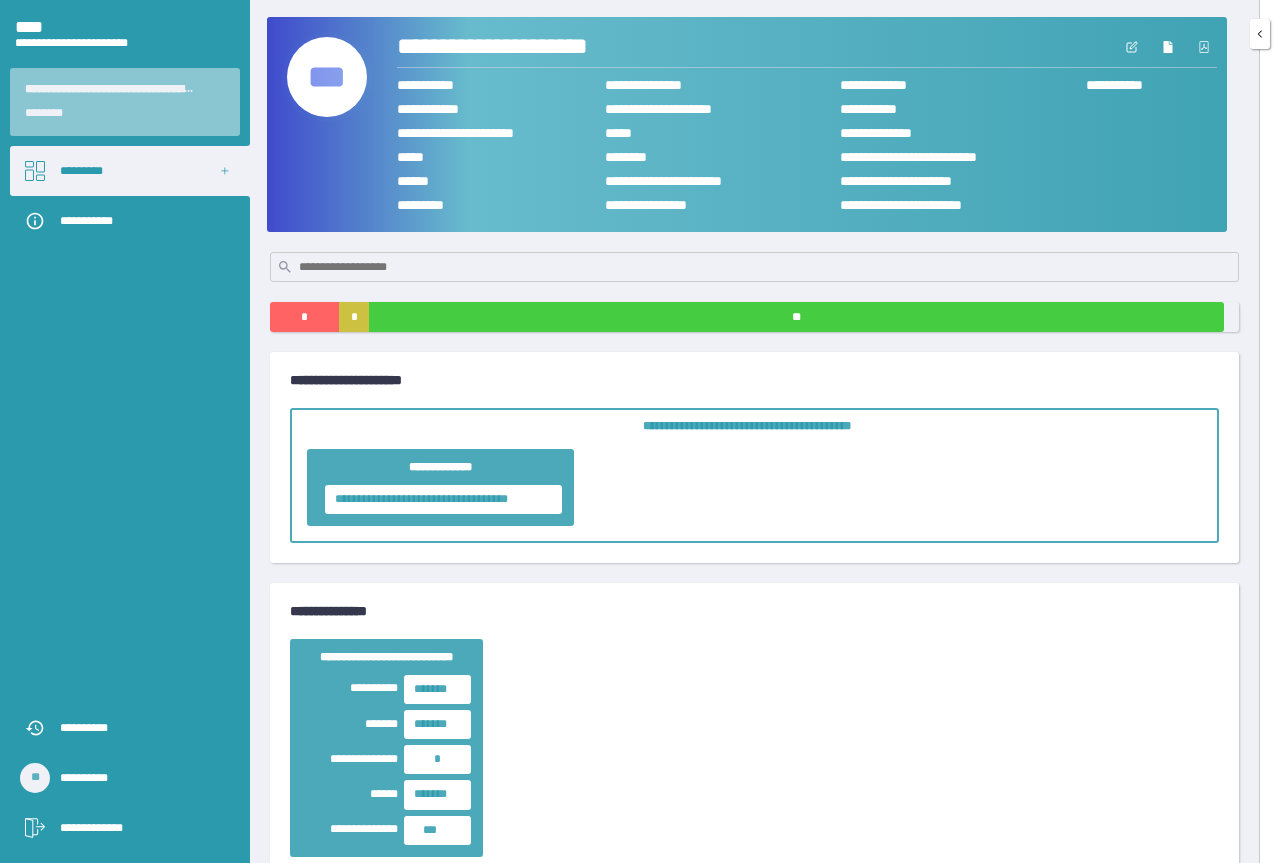 scroll, scrollTop: 100, scrollLeft: 0, axis: vertical 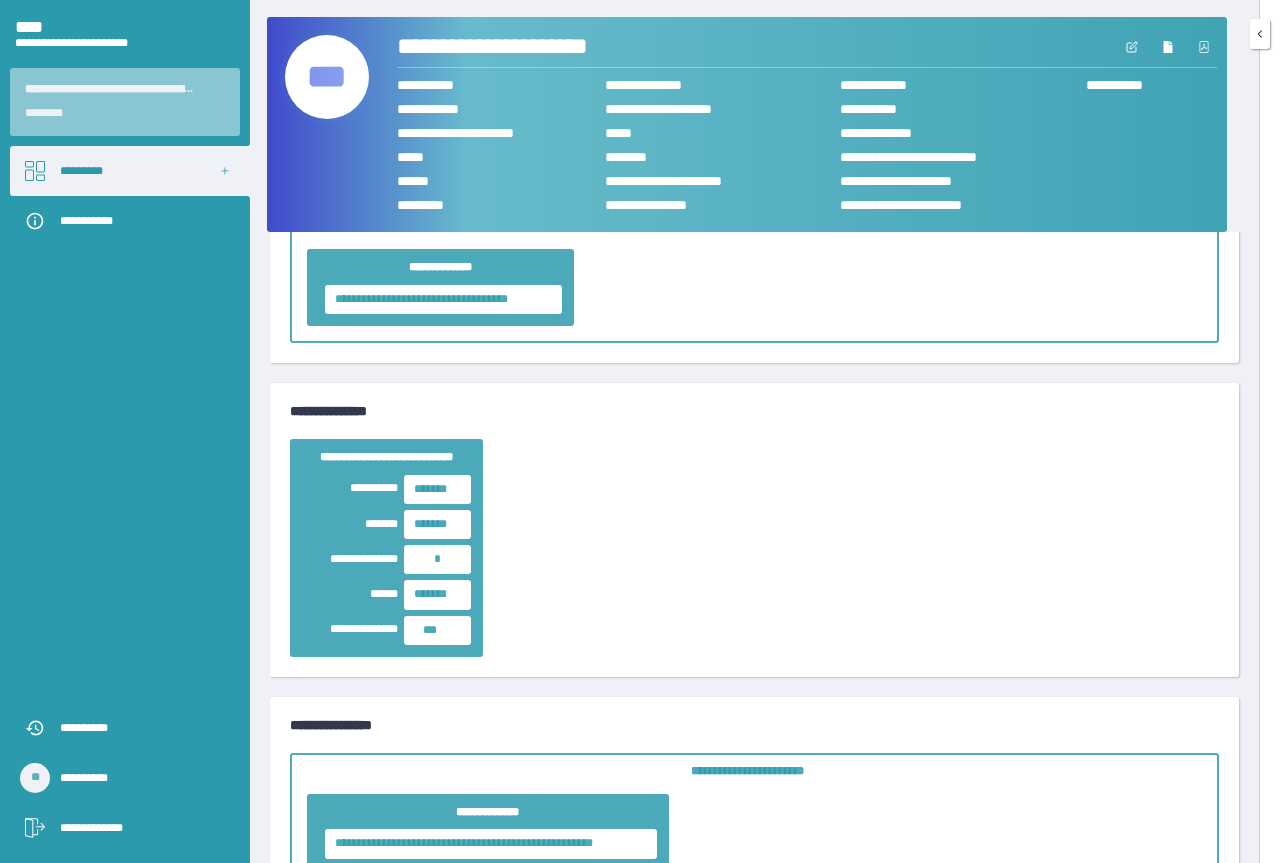 click on "***" at bounding box center (327, 77) 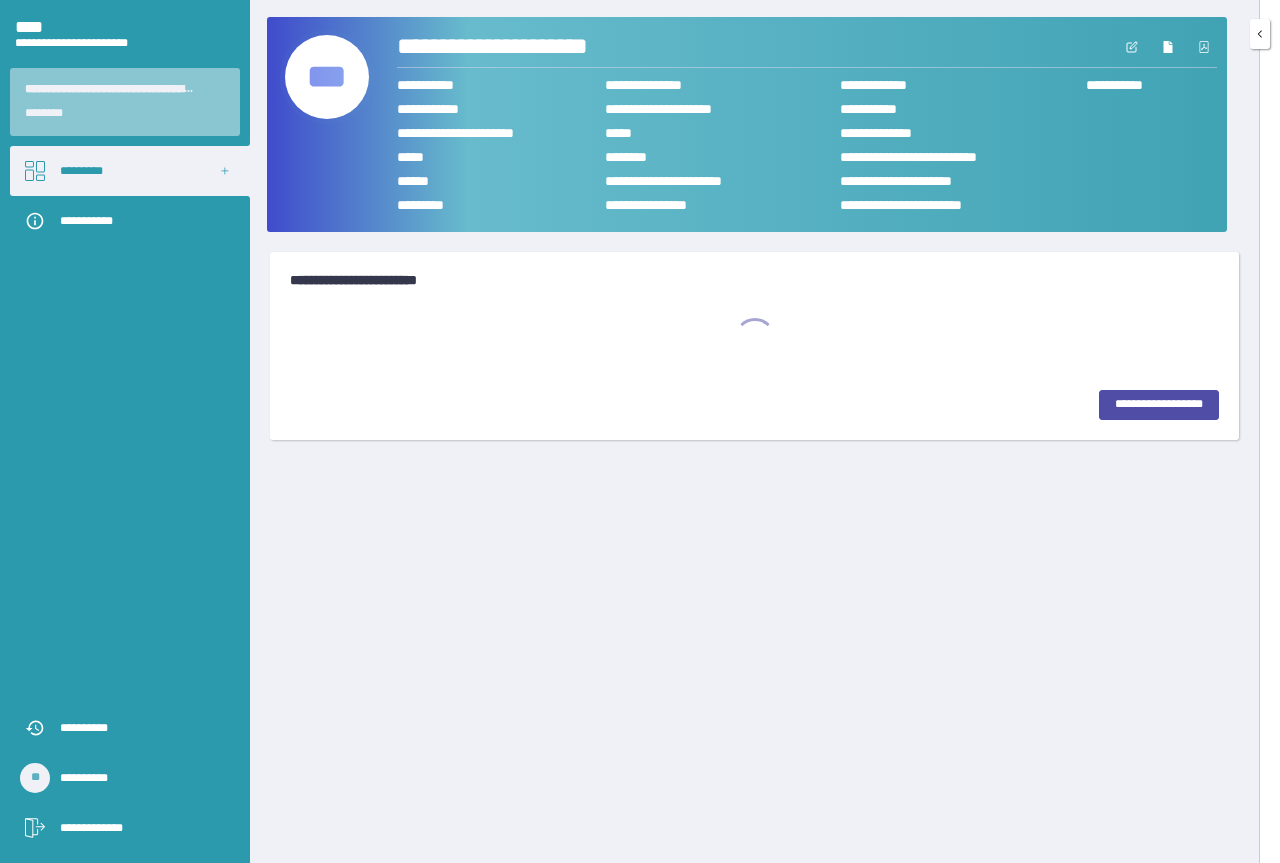 scroll, scrollTop: 0, scrollLeft: 0, axis: both 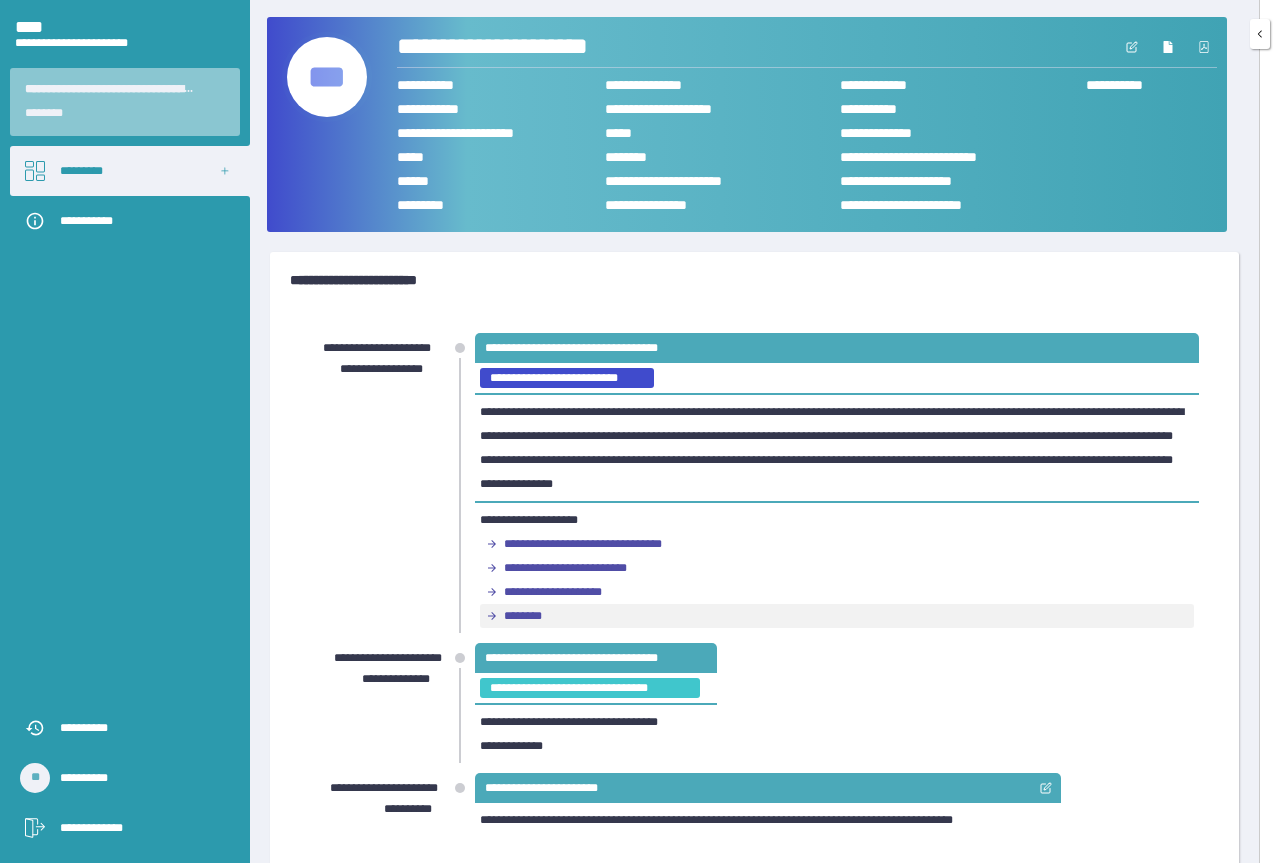 click on "********" at bounding box center [531, 616] 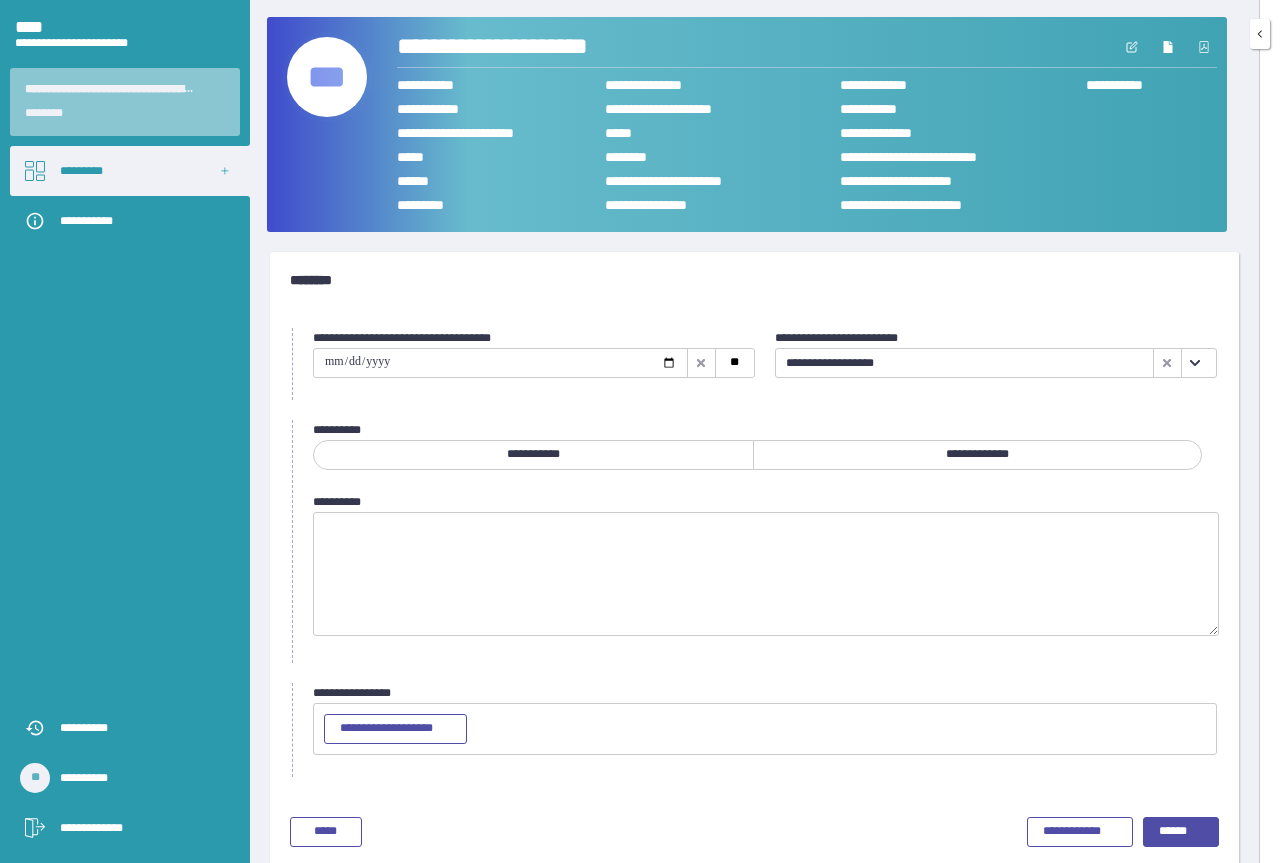 click at bounding box center [500, 363] 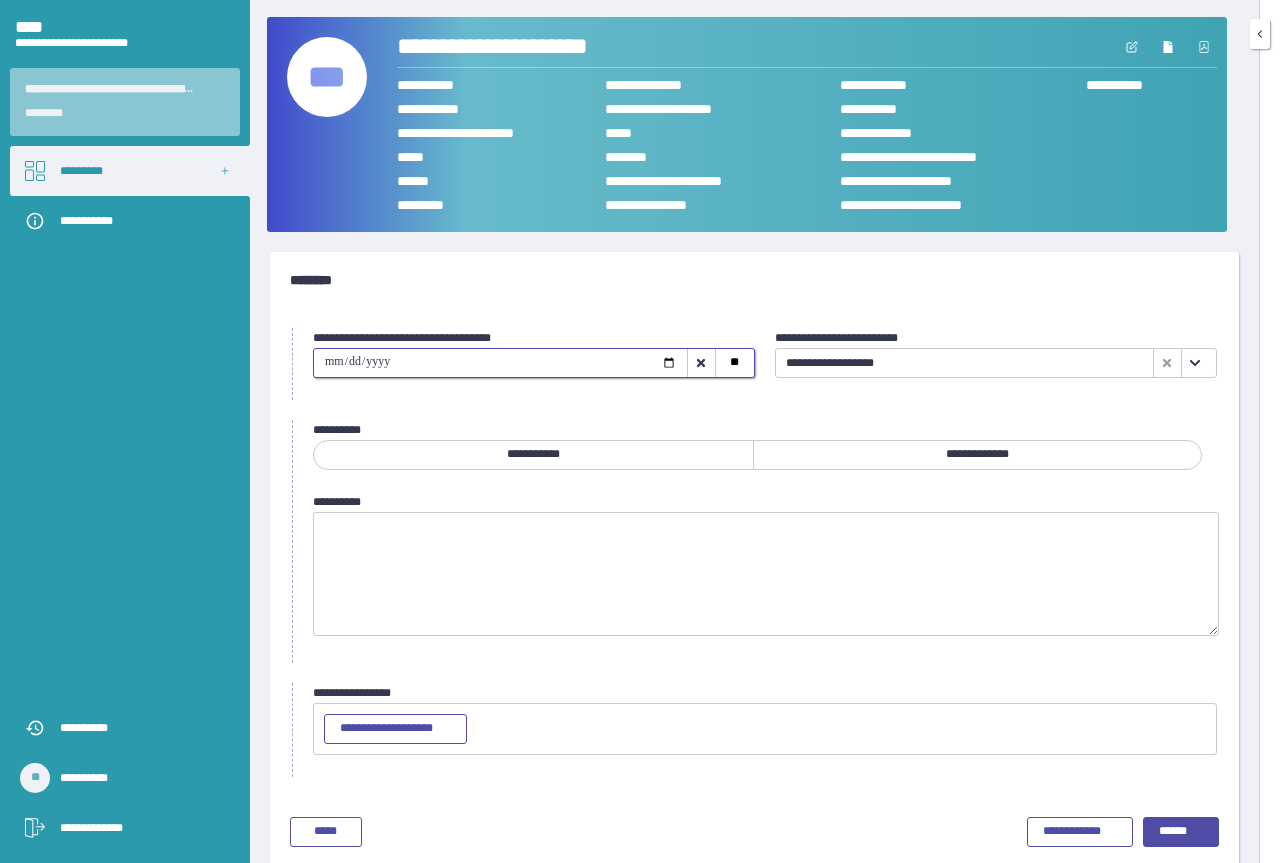 type on "**********" 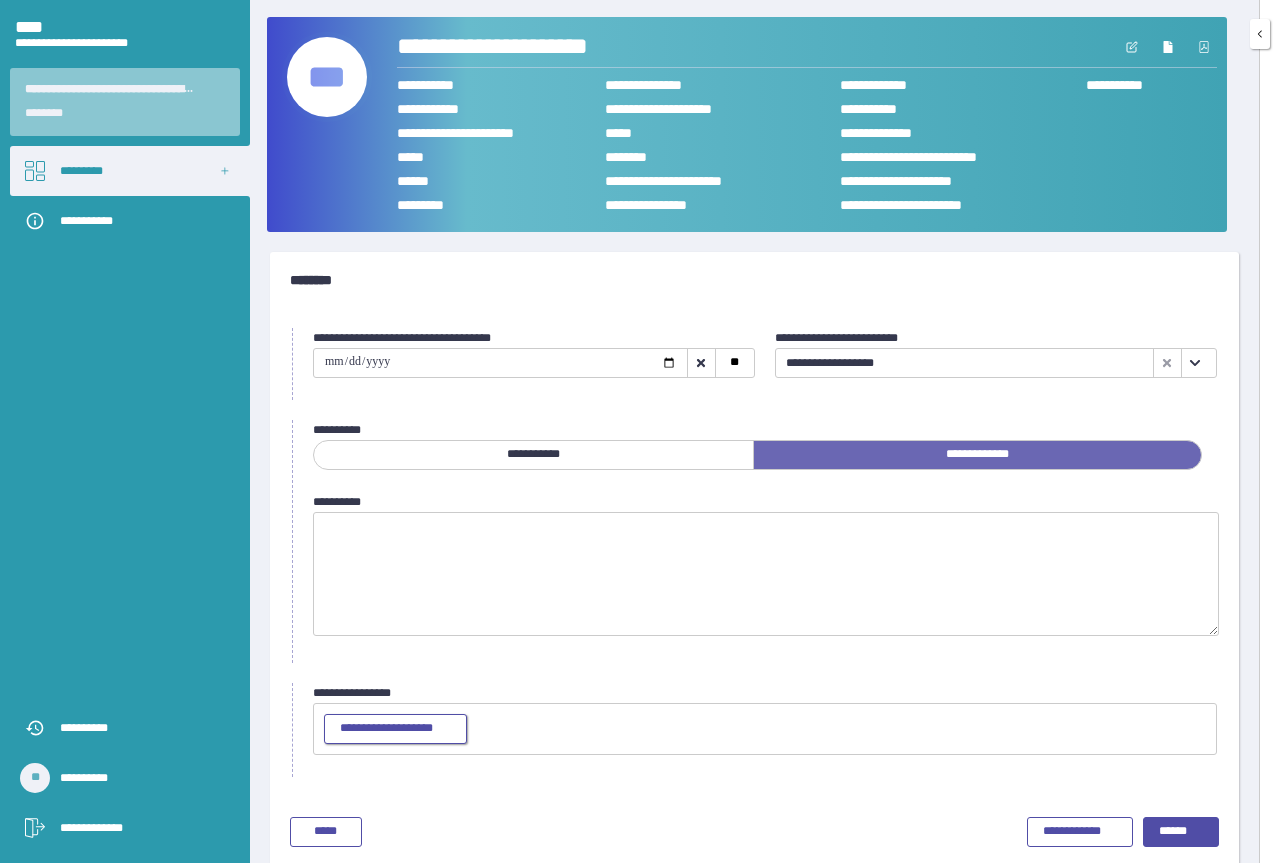 click on "**********" at bounding box center [395, 729] 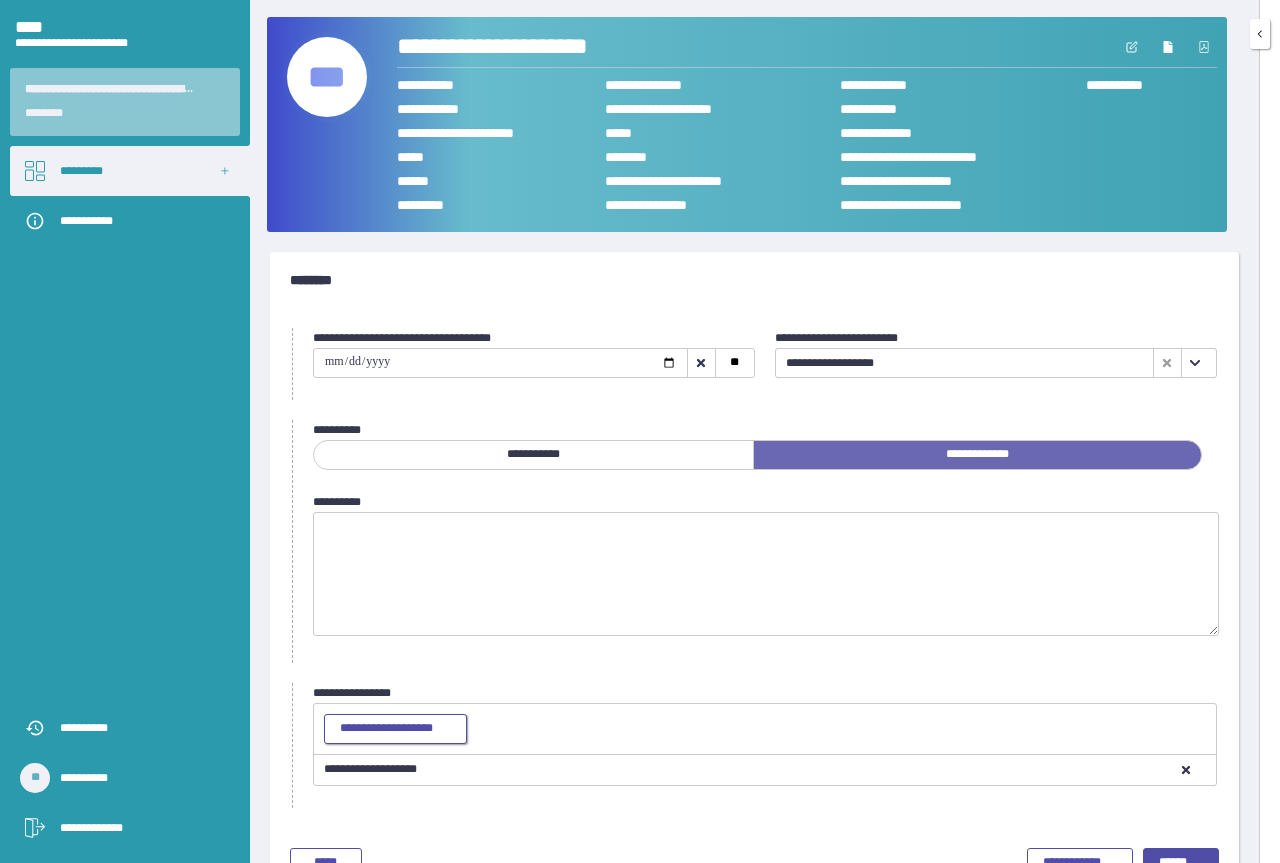 scroll, scrollTop: 53, scrollLeft: 0, axis: vertical 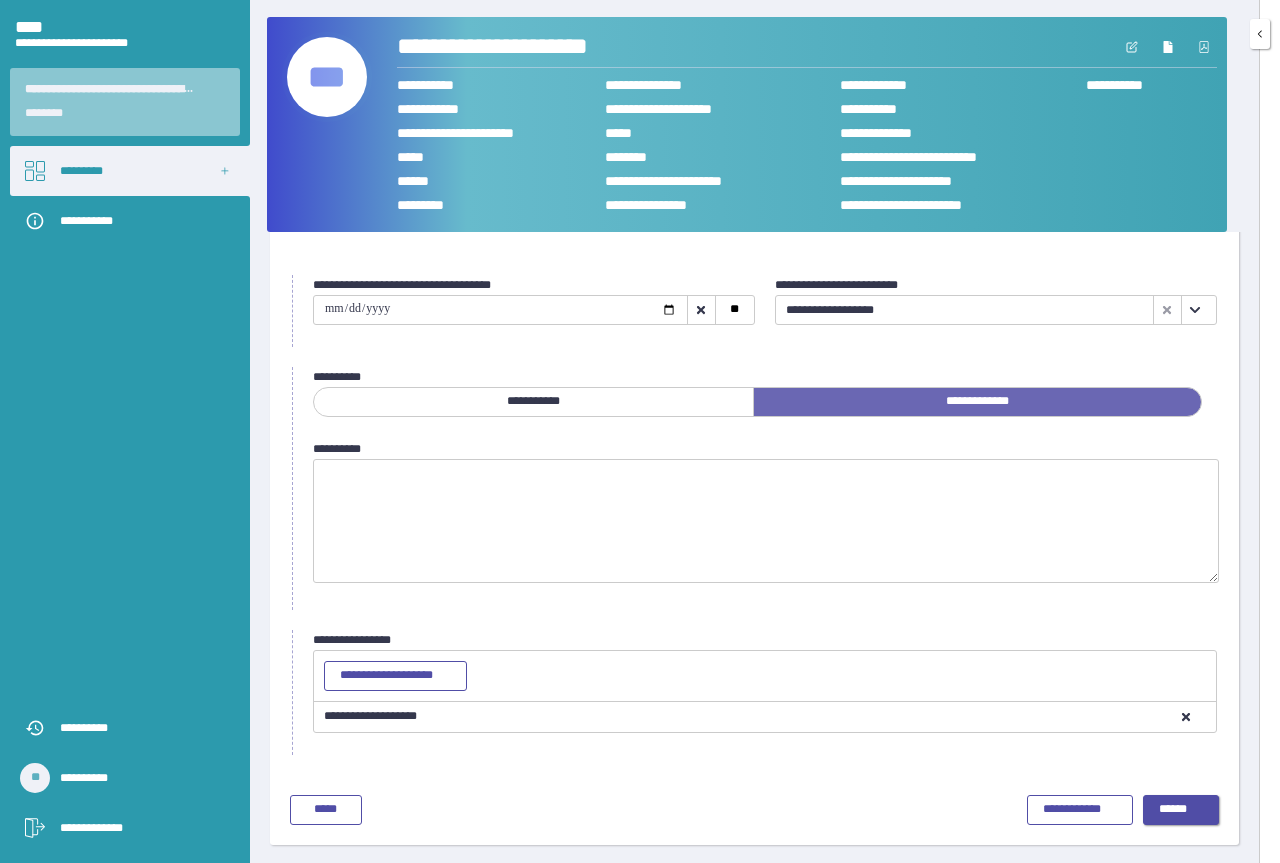 click on "******" at bounding box center (1181, 810) 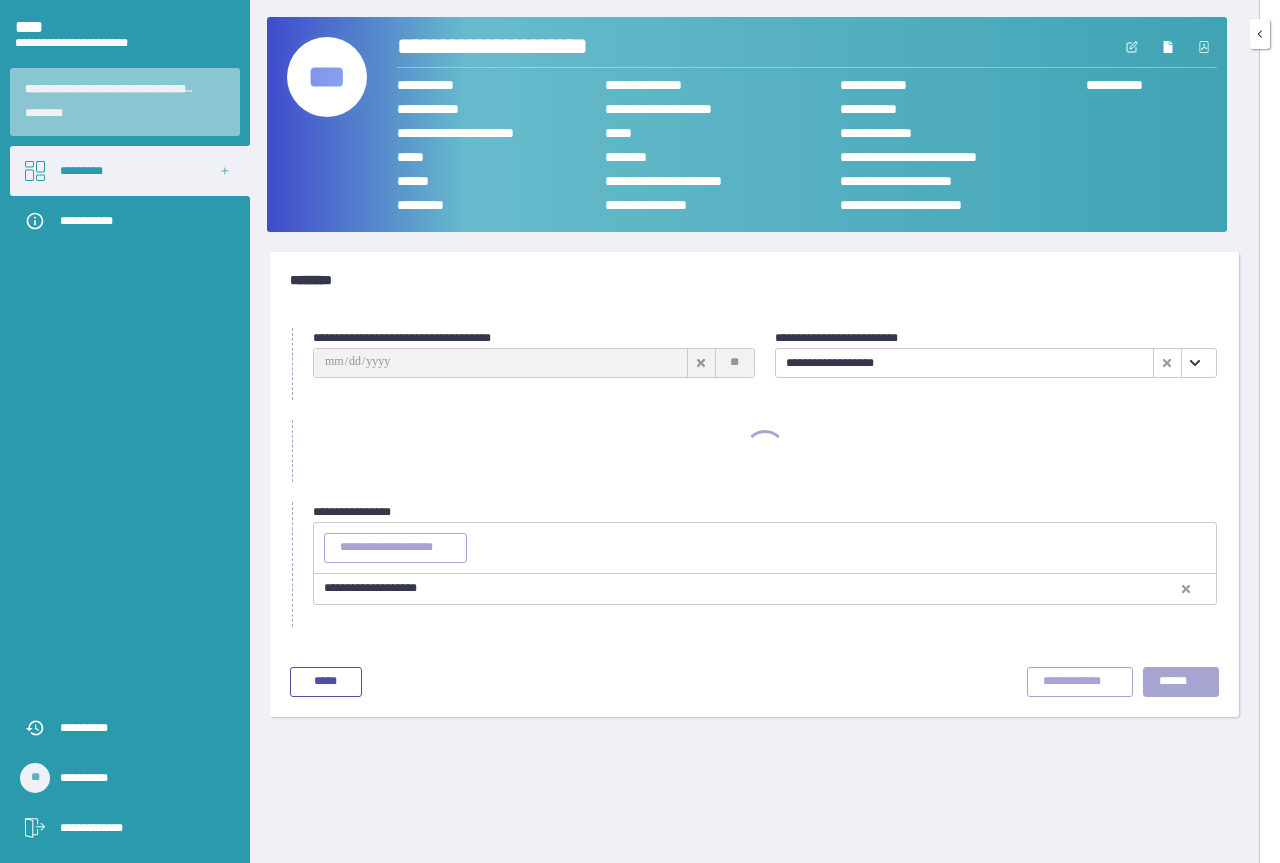 scroll, scrollTop: 0, scrollLeft: 0, axis: both 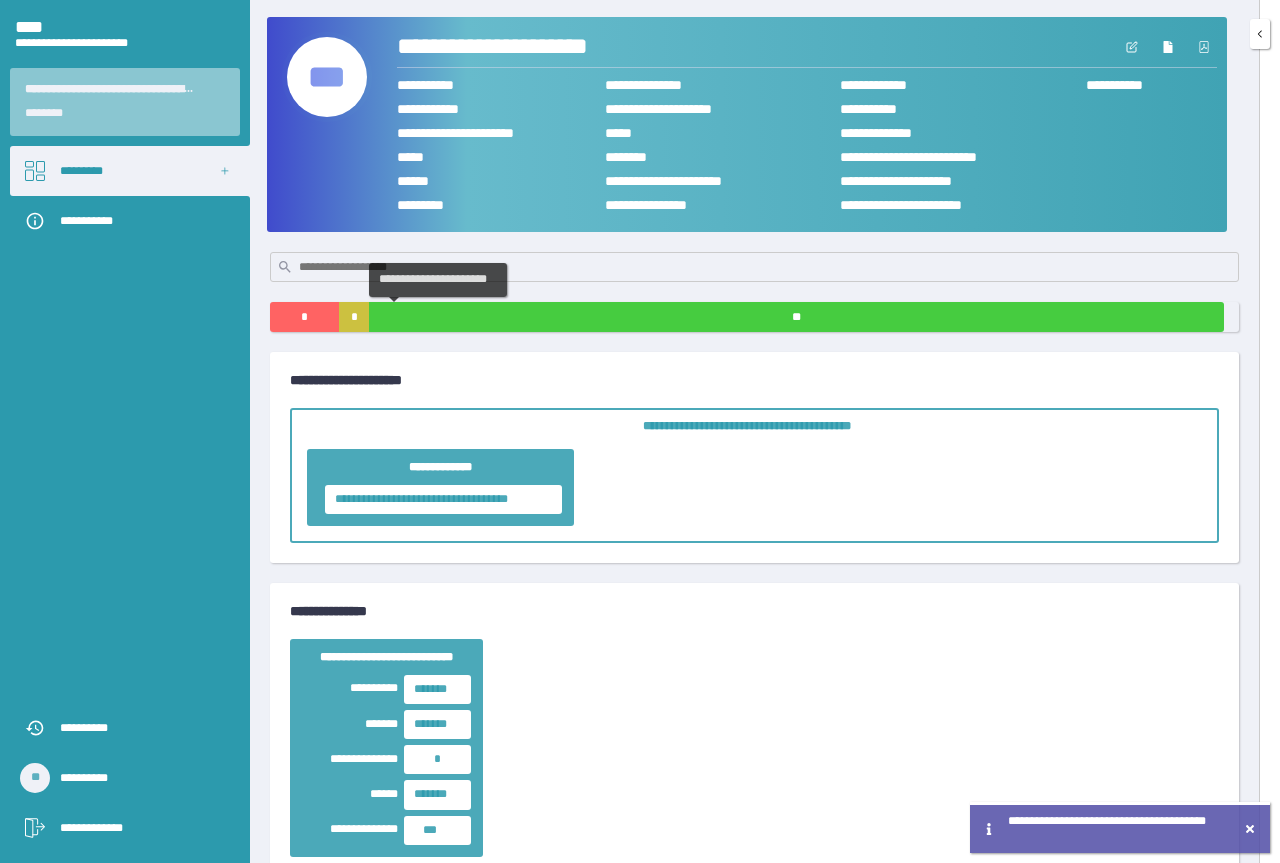 click on "**" at bounding box center [796, 317] 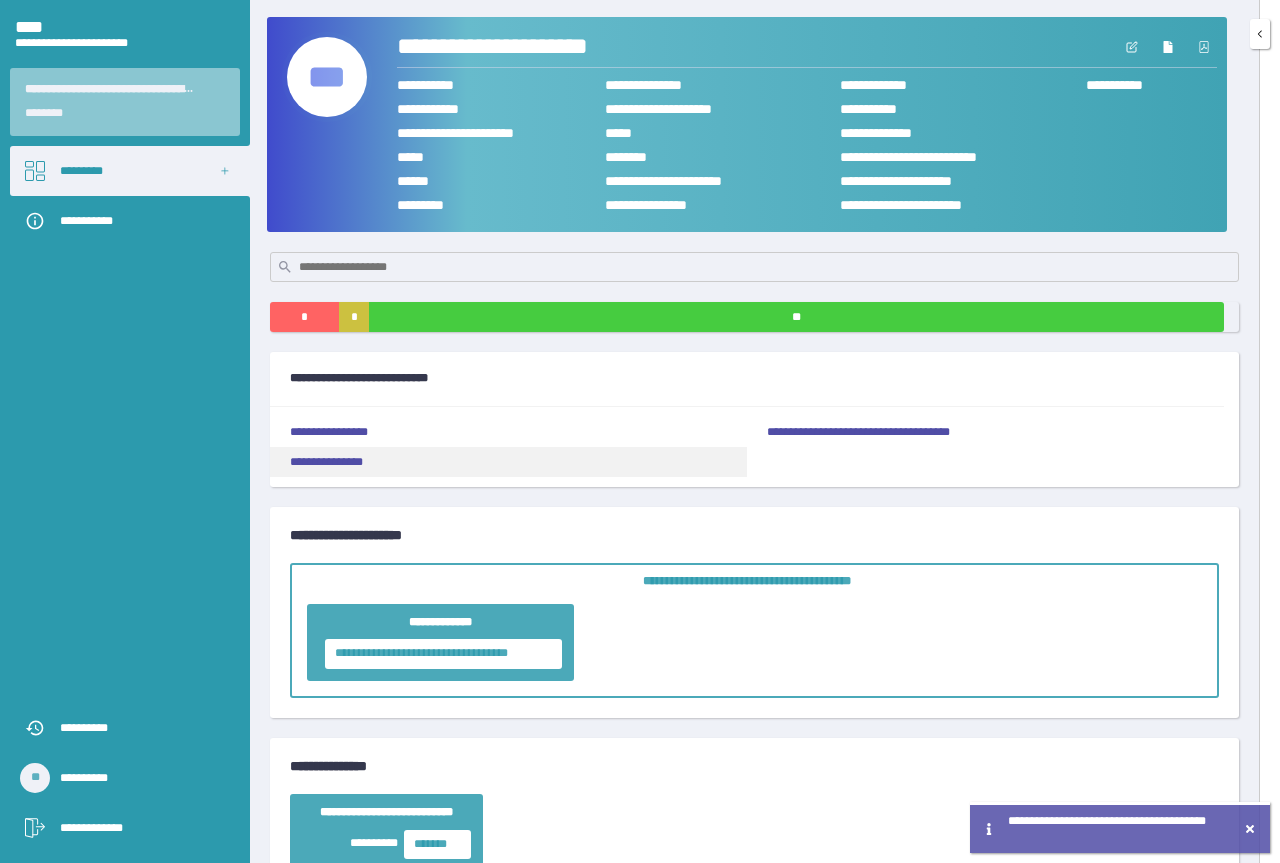 click on "**********" at bounding box center [508, 462] 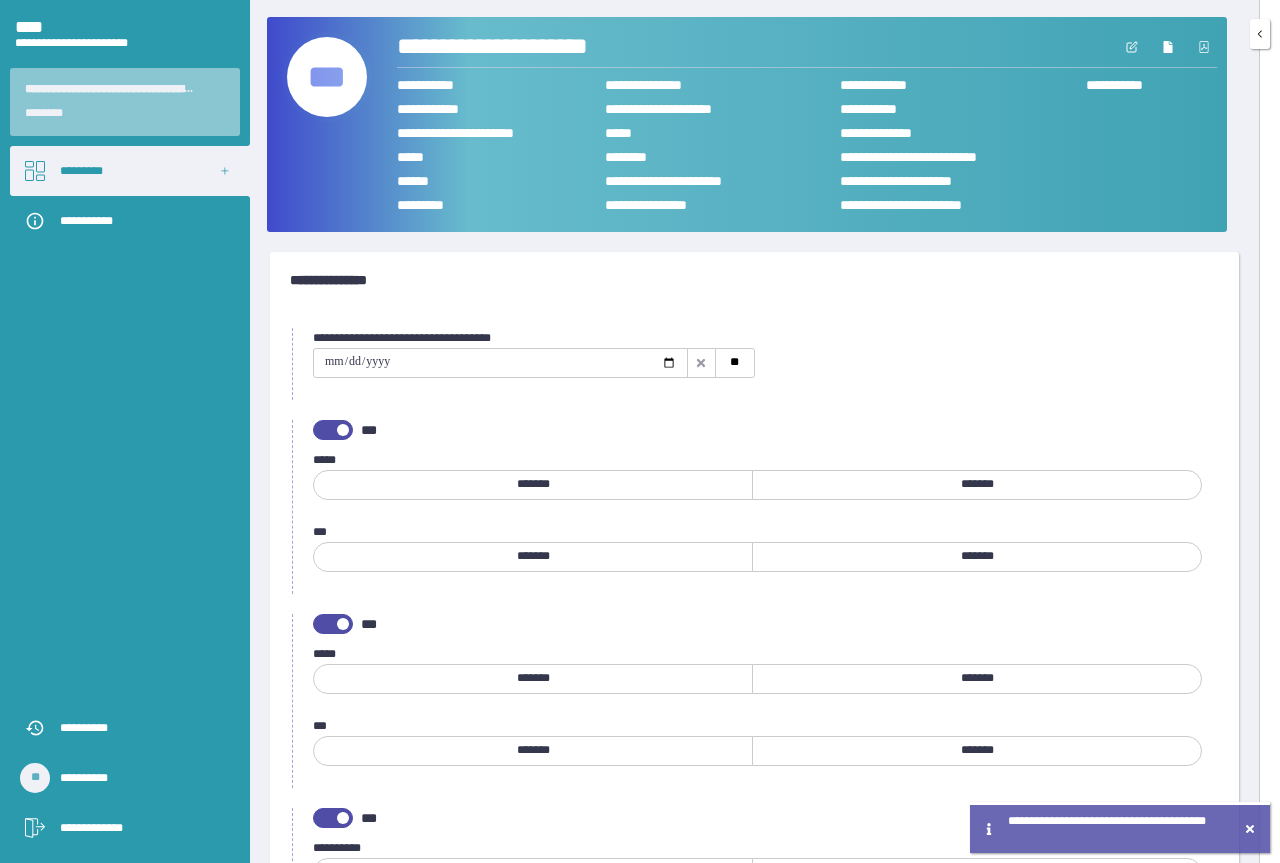 click at bounding box center [500, 363] 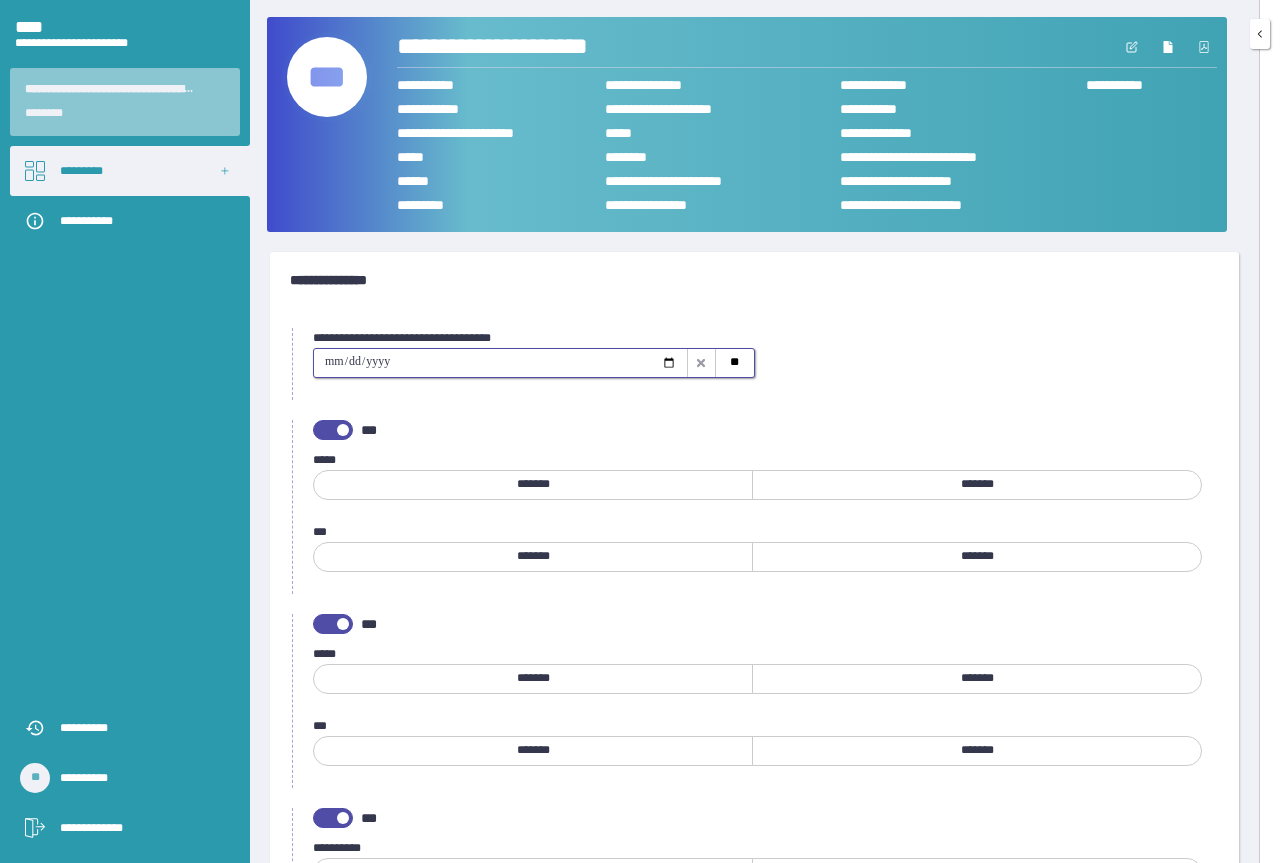 type on "**********" 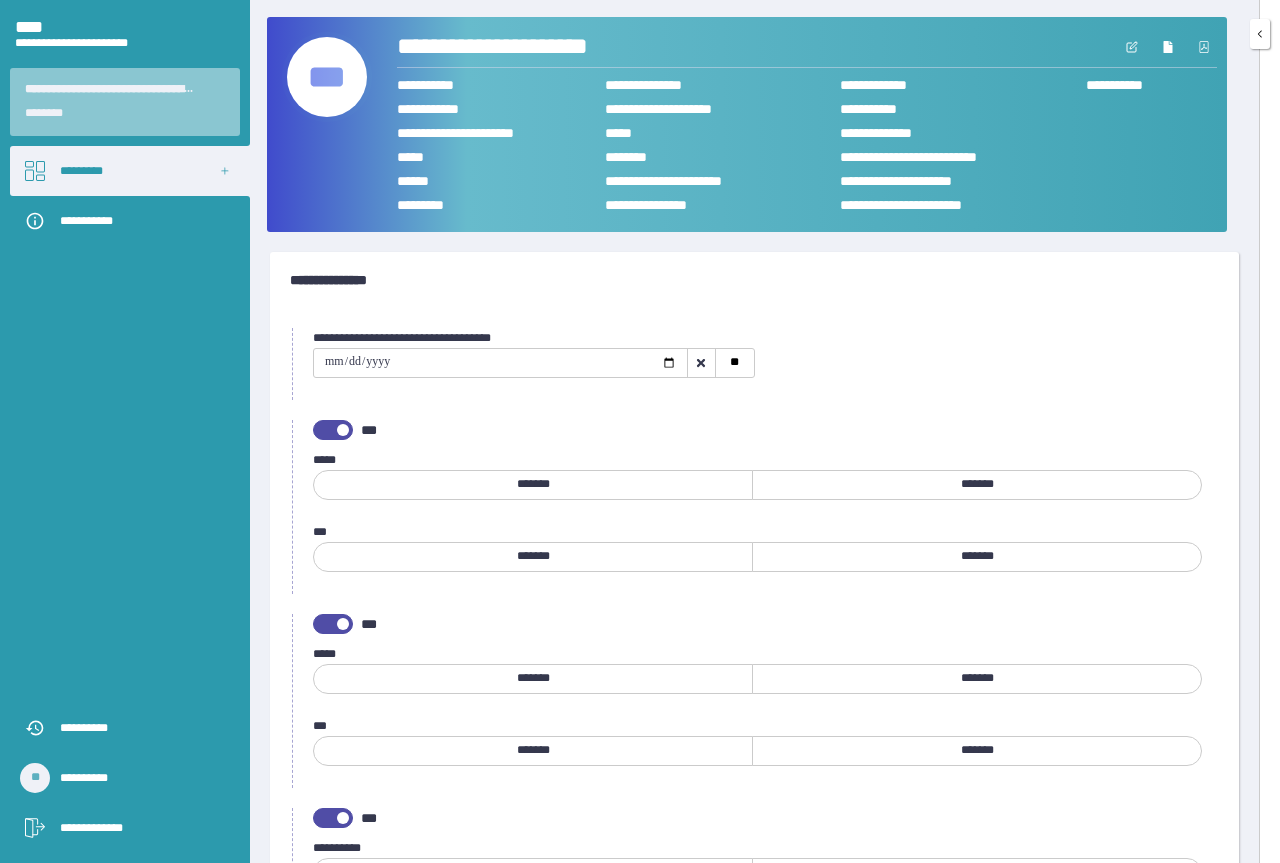 click on "*******" at bounding box center [977, 557] 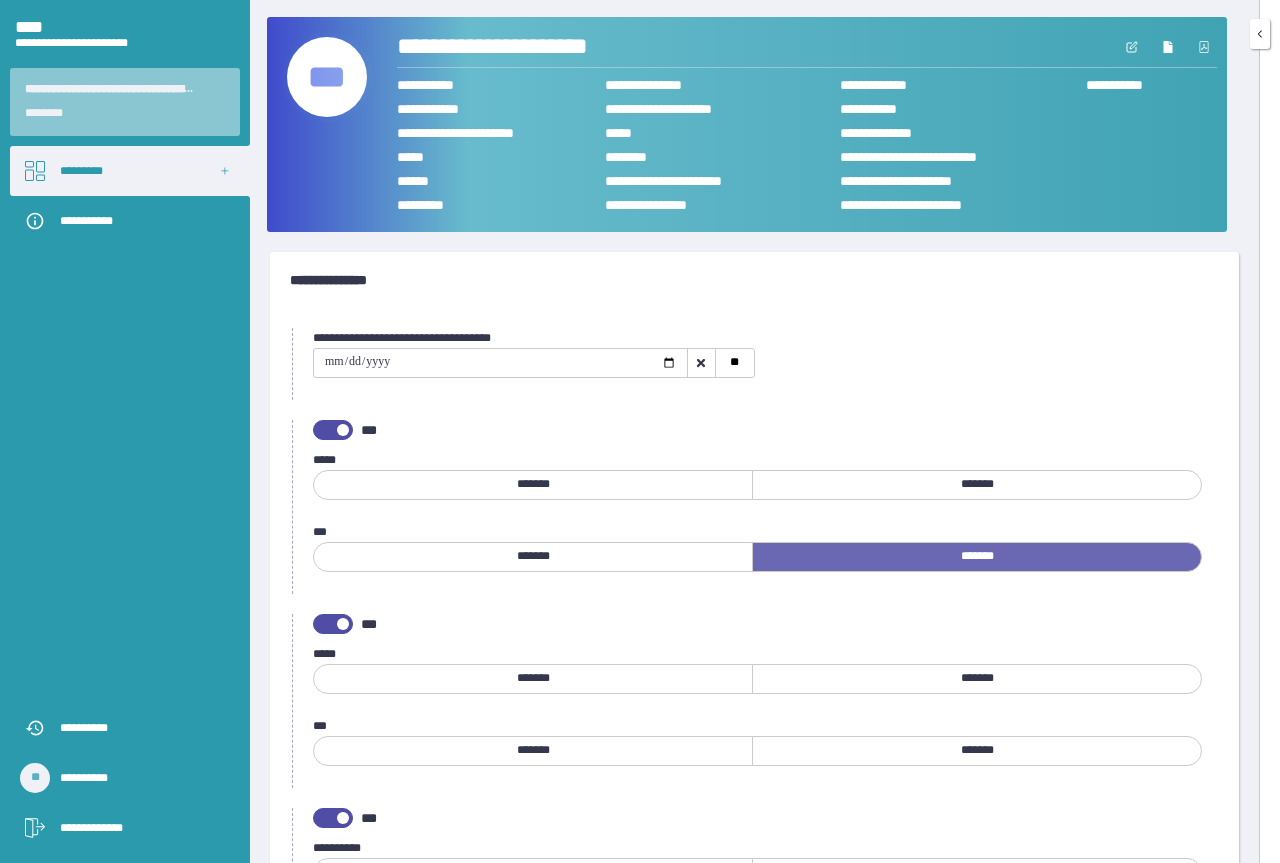 click on "*******" at bounding box center [533, 485] 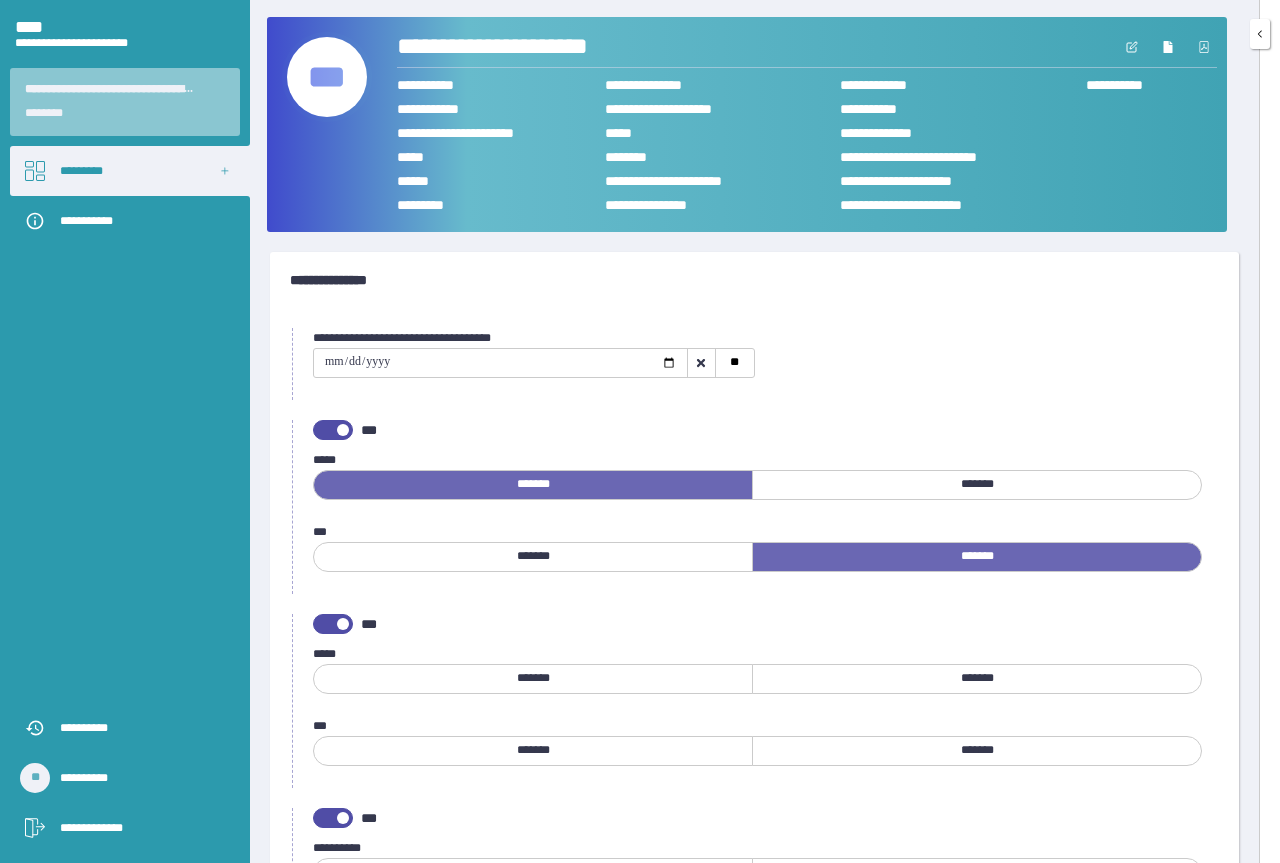 scroll, scrollTop: 200, scrollLeft: 0, axis: vertical 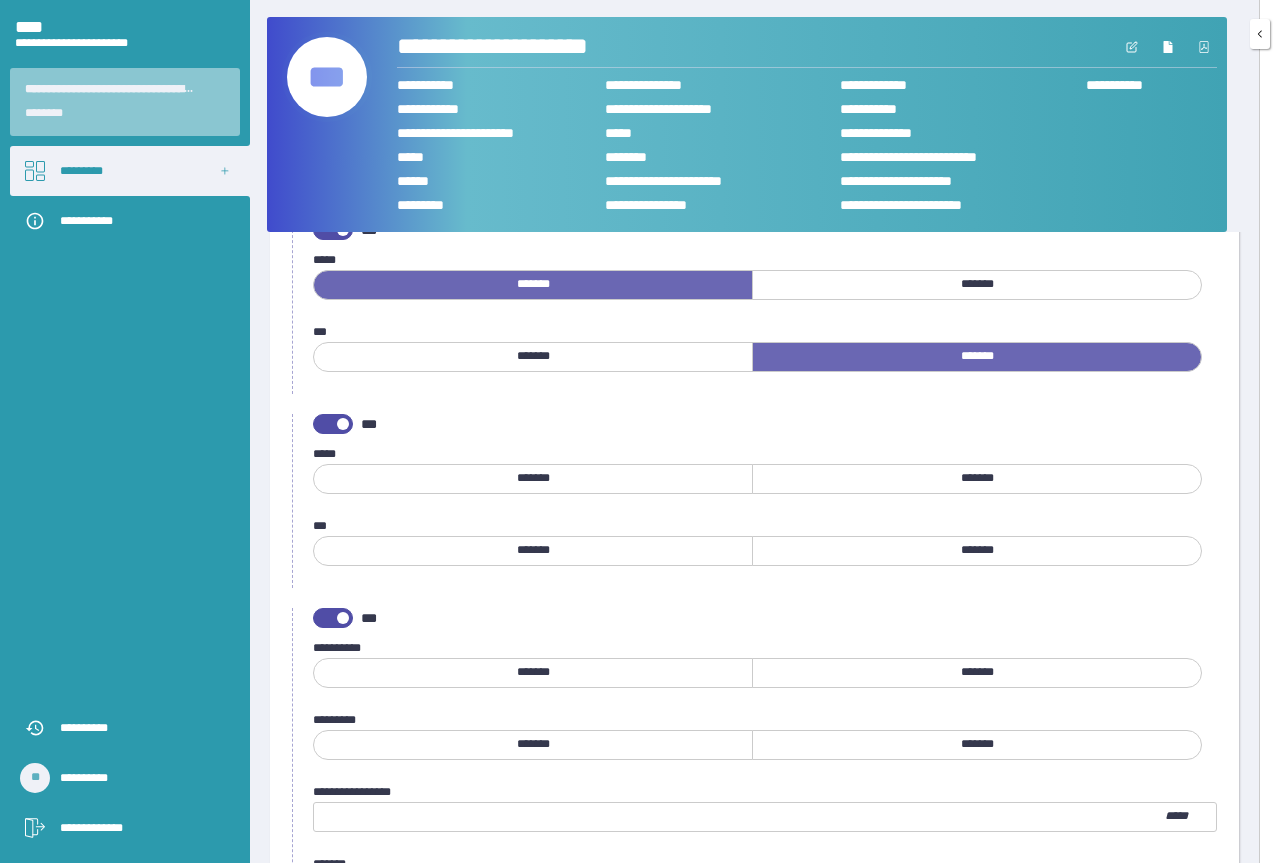 click on "*******" at bounding box center (977, 551) 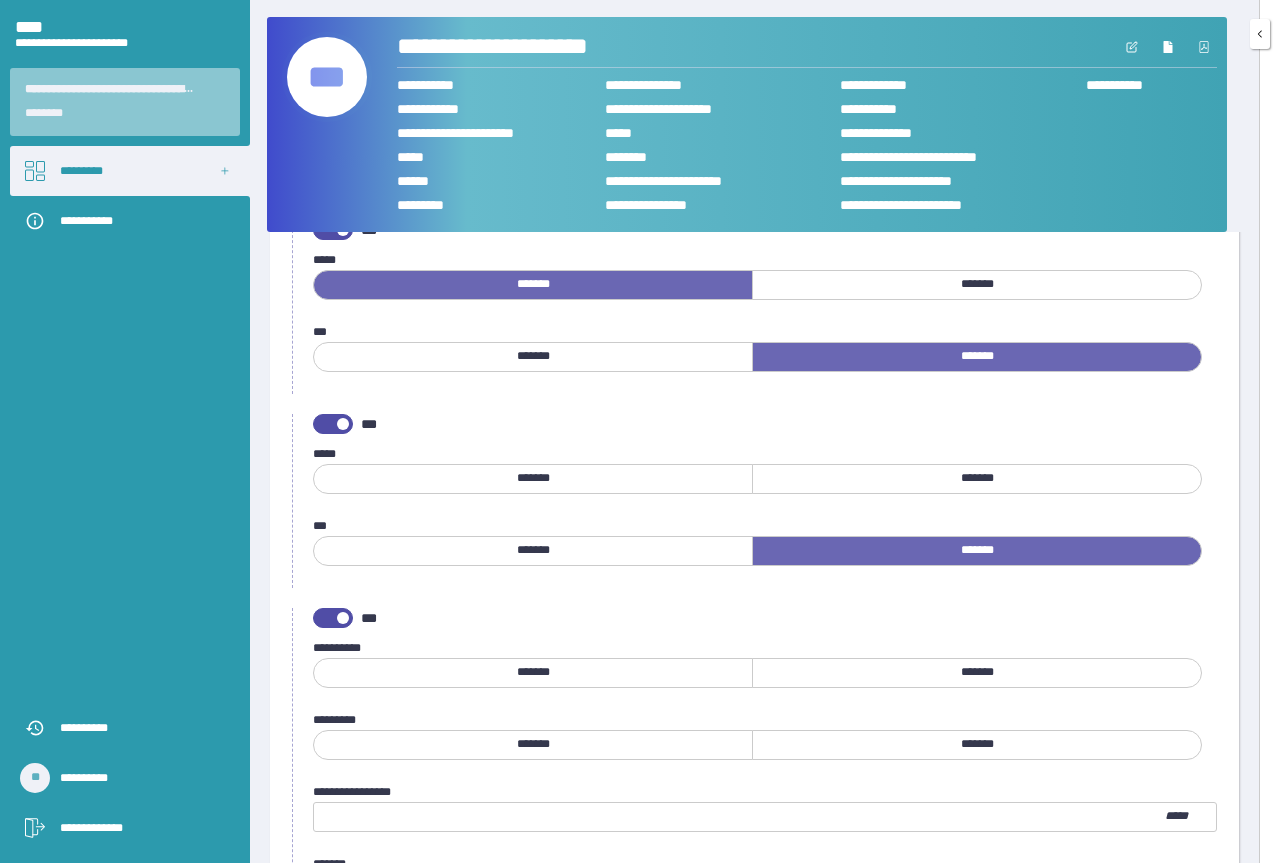 click on "*******" at bounding box center (533, 479) 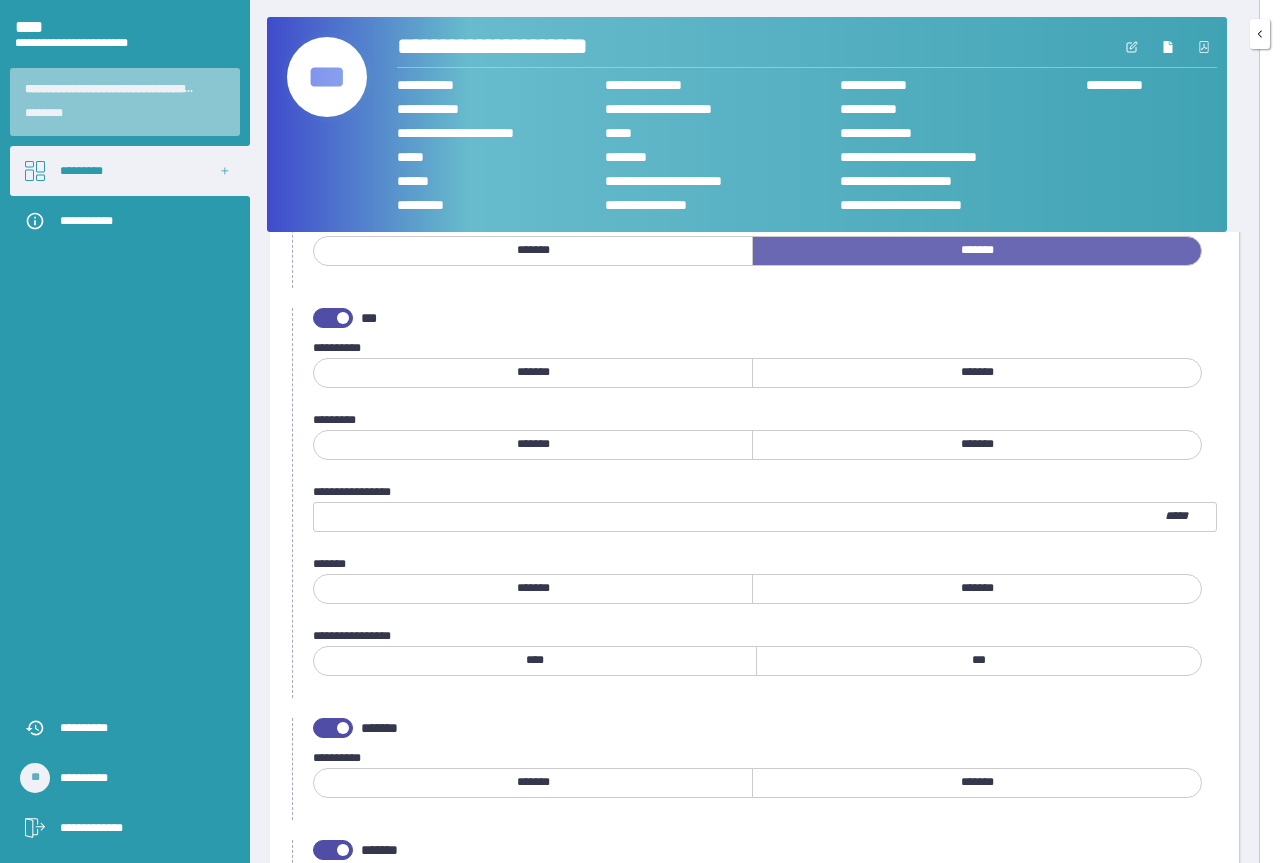 scroll, scrollTop: 600, scrollLeft: 0, axis: vertical 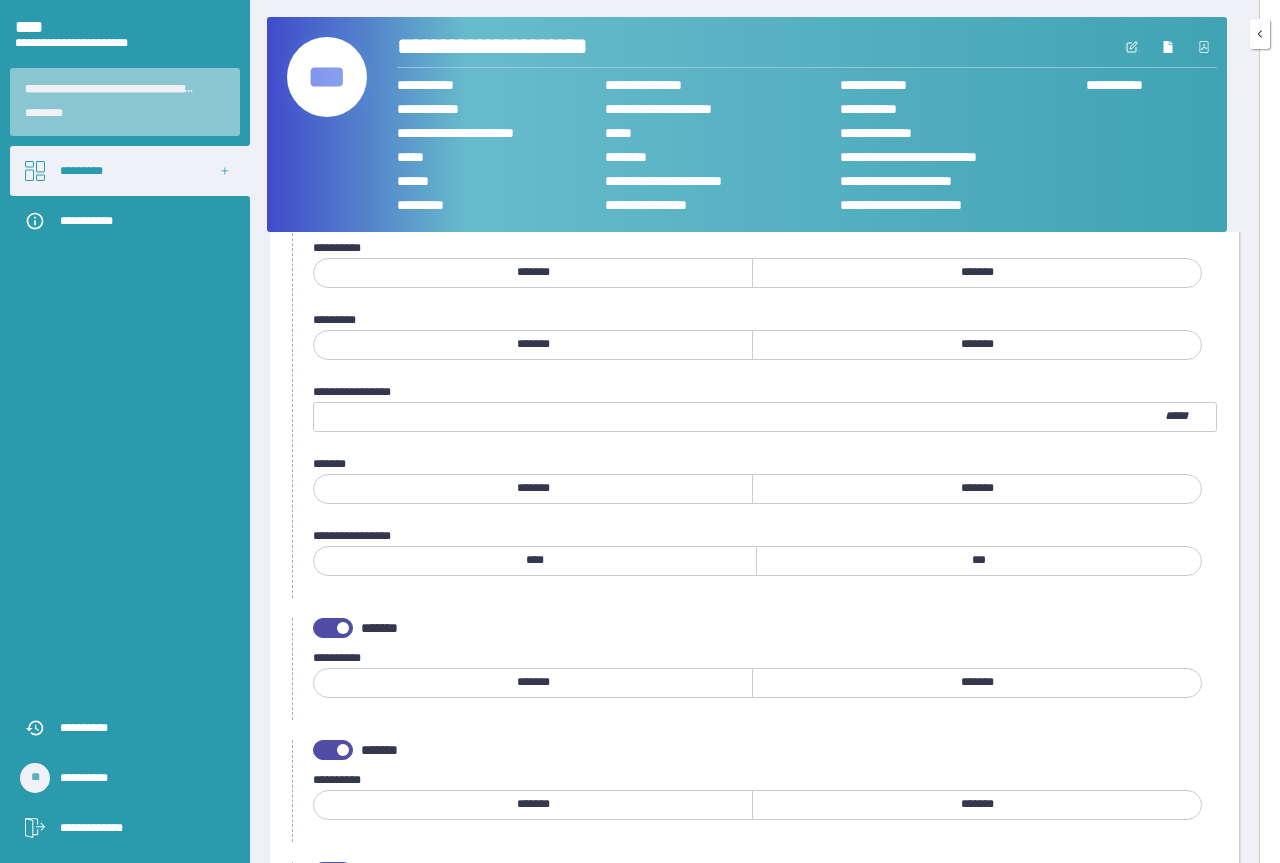 click on "*******" at bounding box center [977, 683] 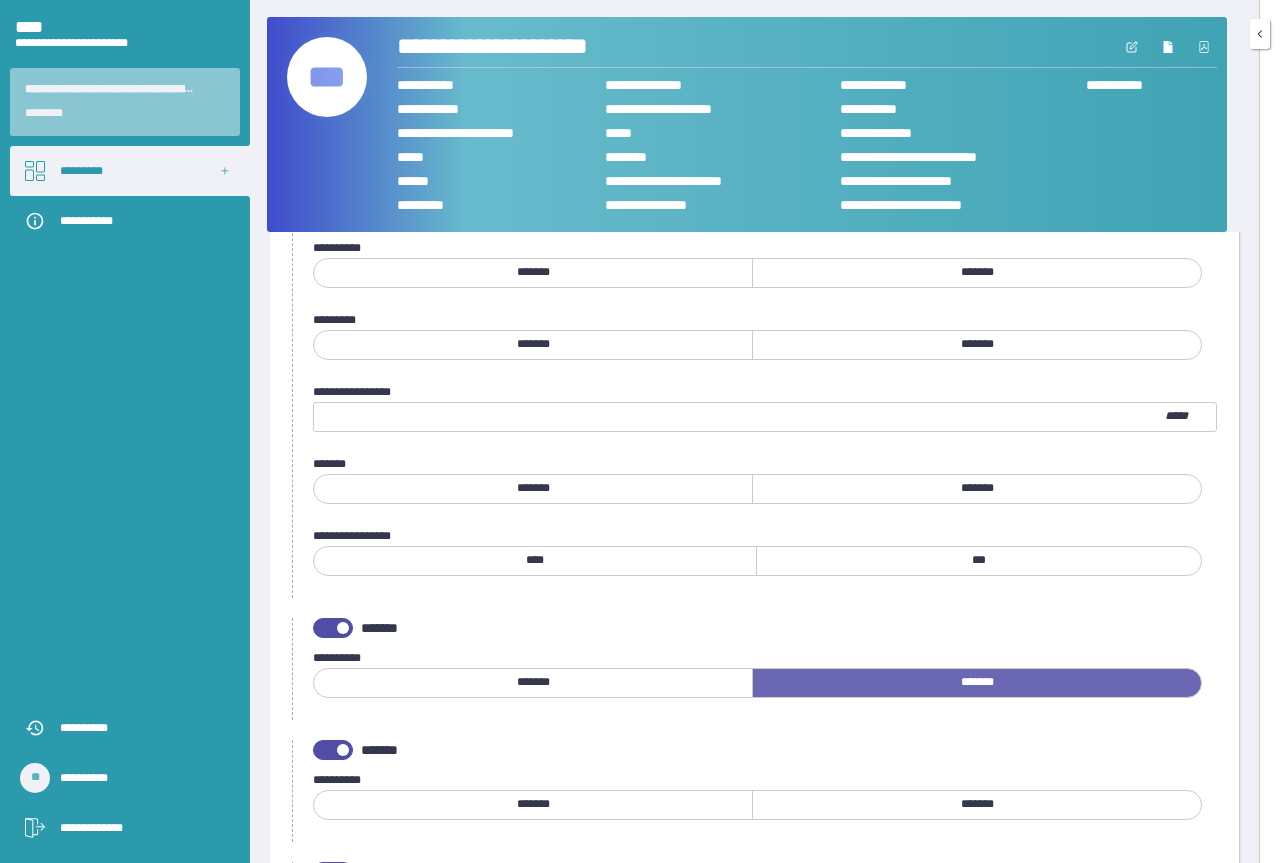 scroll, scrollTop: 500, scrollLeft: 0, axis: vertical 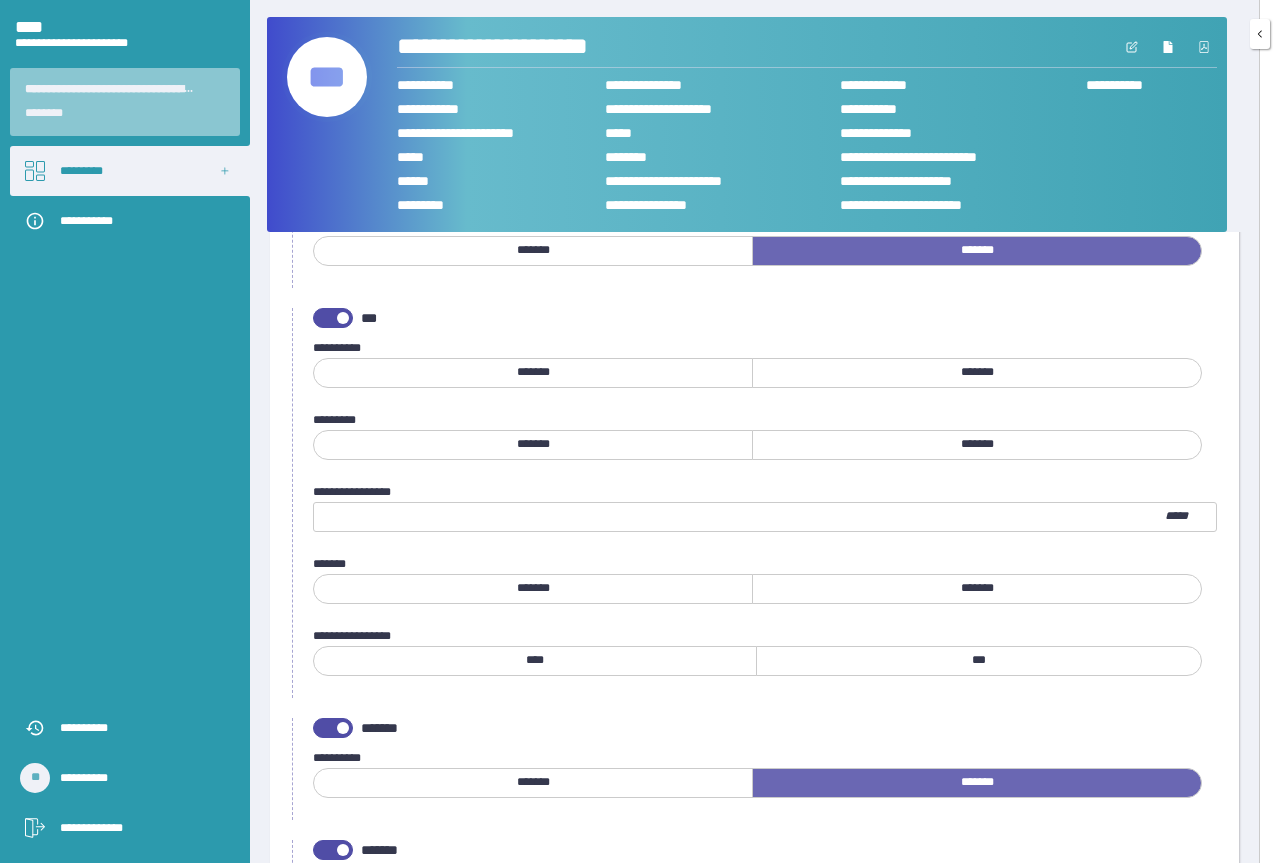 click on "*******" at bounding box center (977, 373) 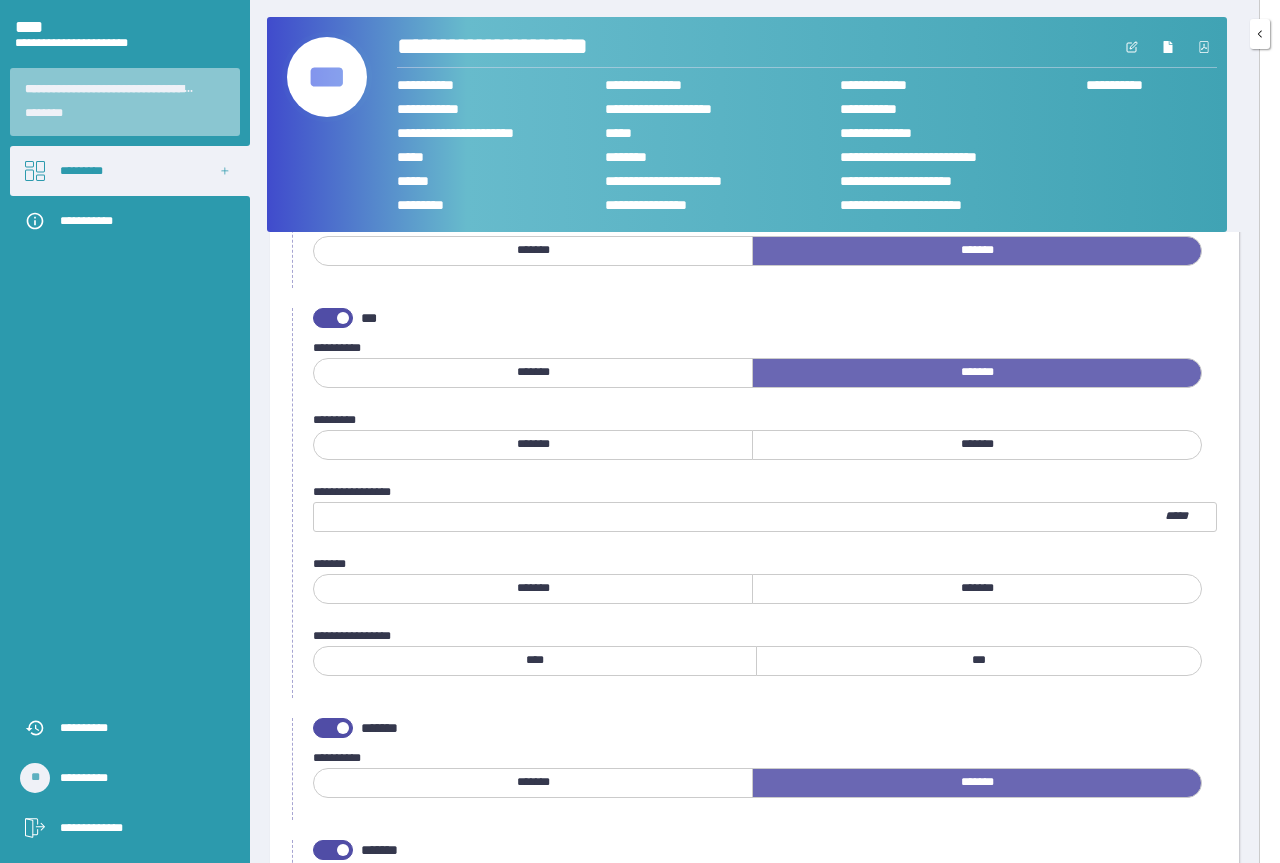 click on "*******" at bounding box center [533, 445] 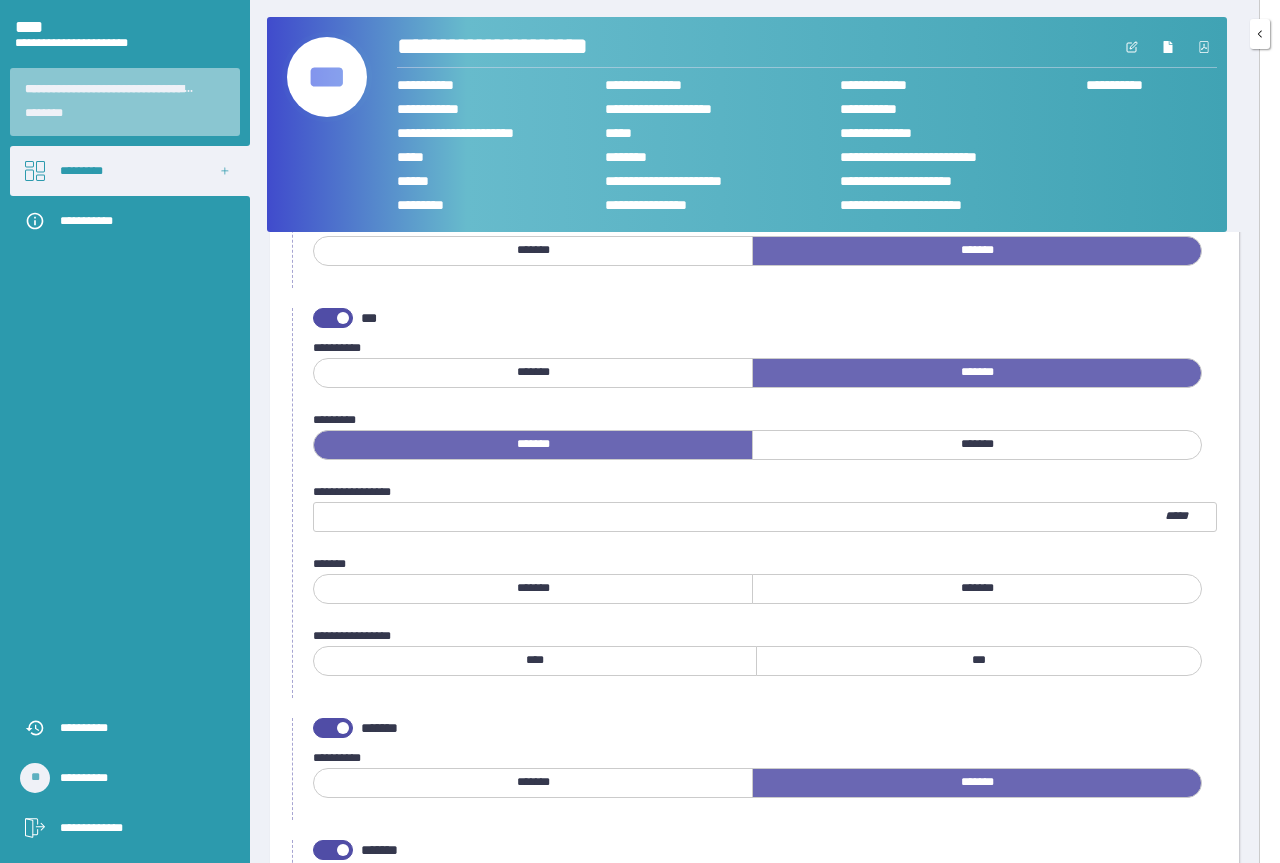 click at bounding box center [739, 517] 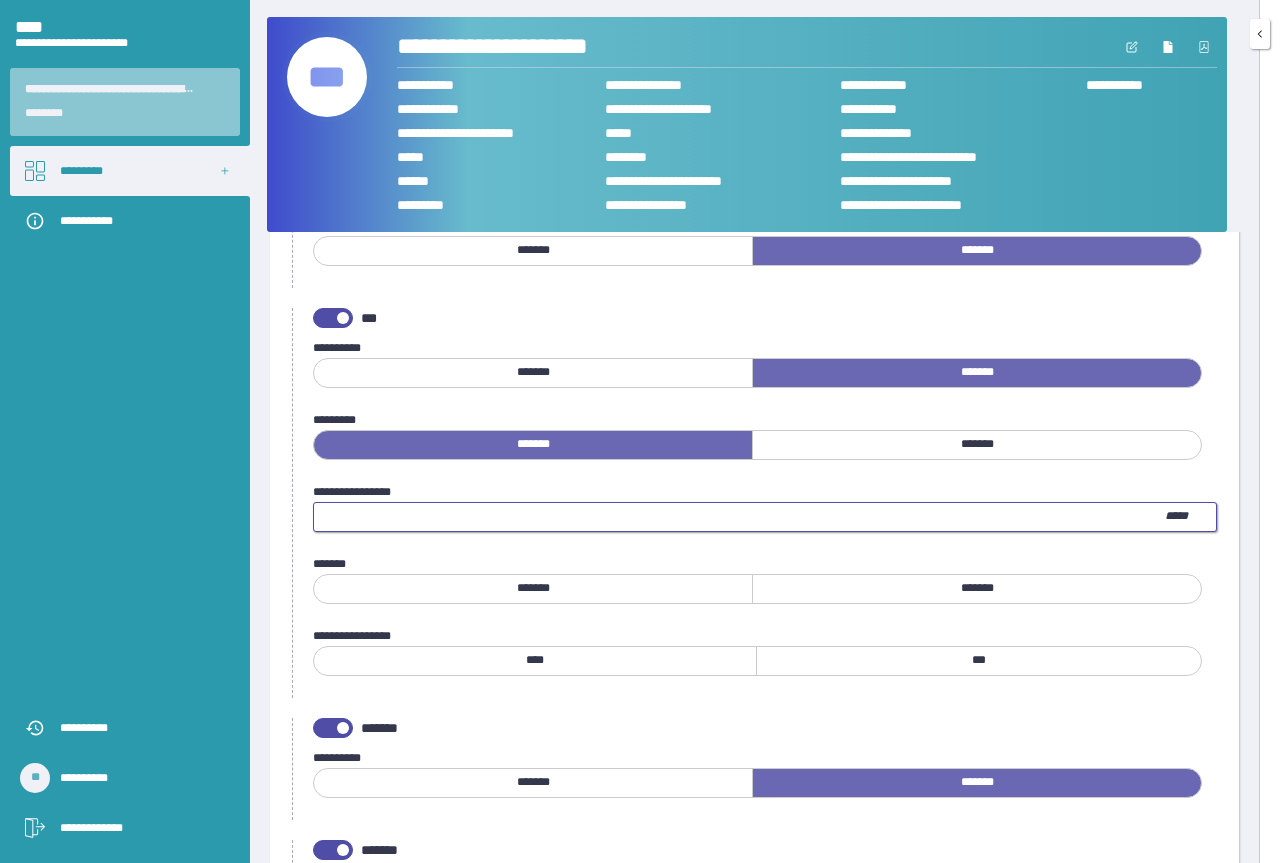 click on "*******" at bounding box center (977, 589) 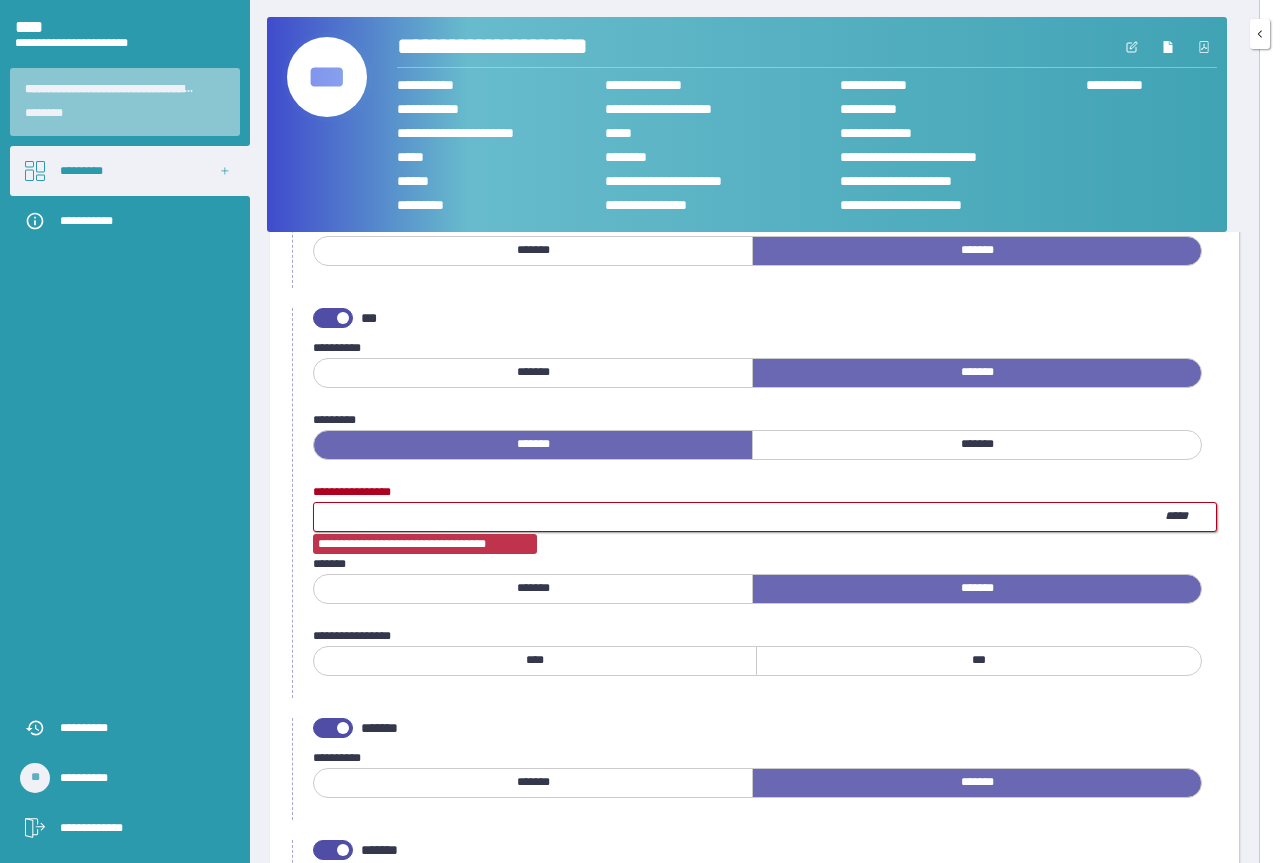 click on "****" at bounding box center (739, 517) 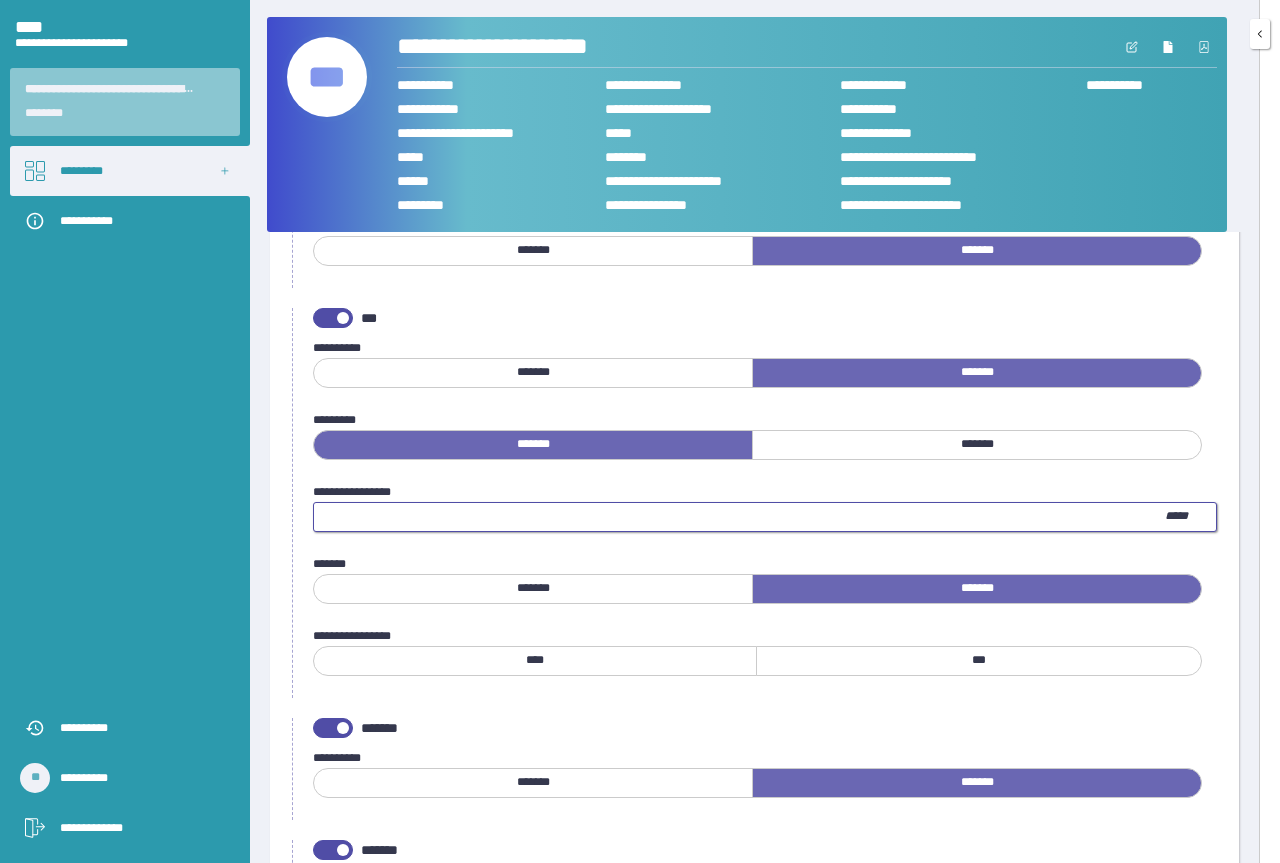 type on "**" 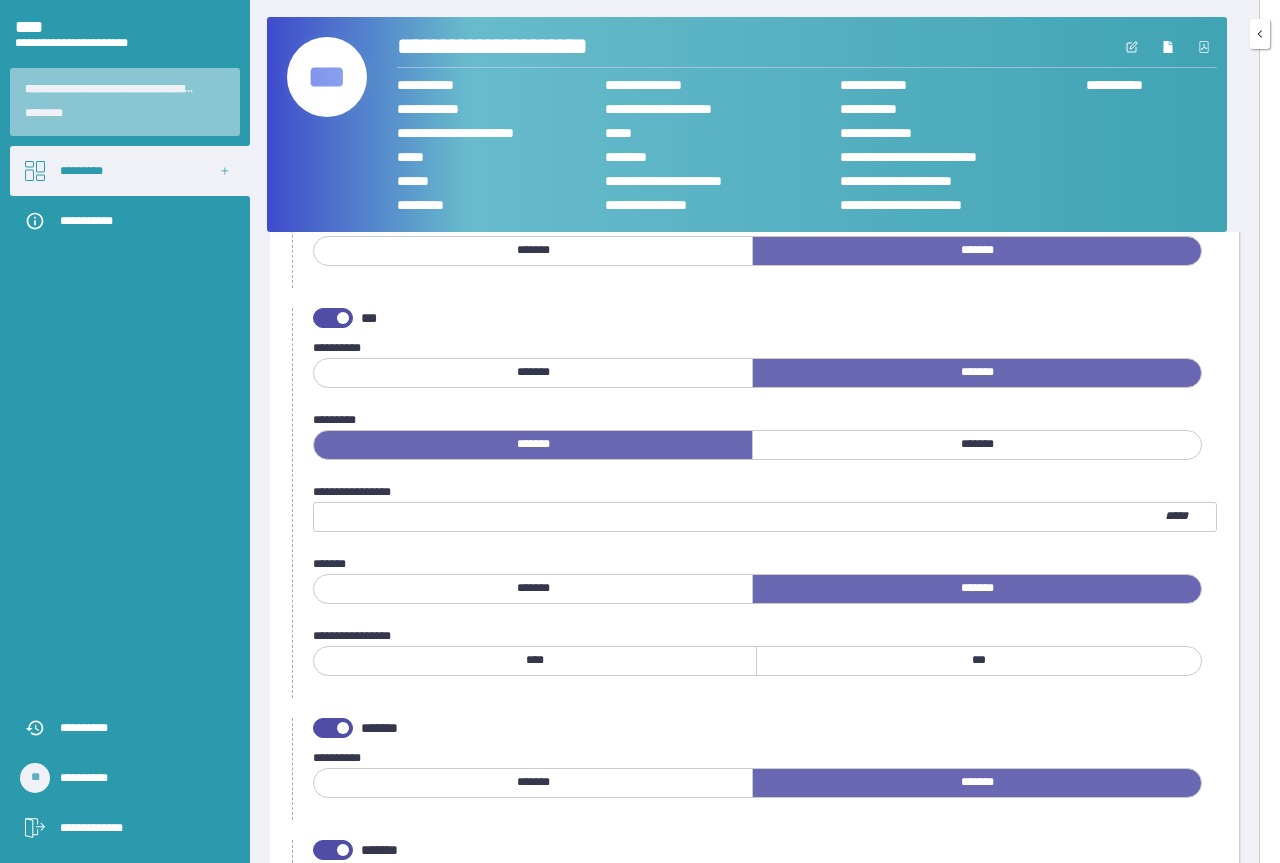 click on "****" at bounding box center (535, 661) 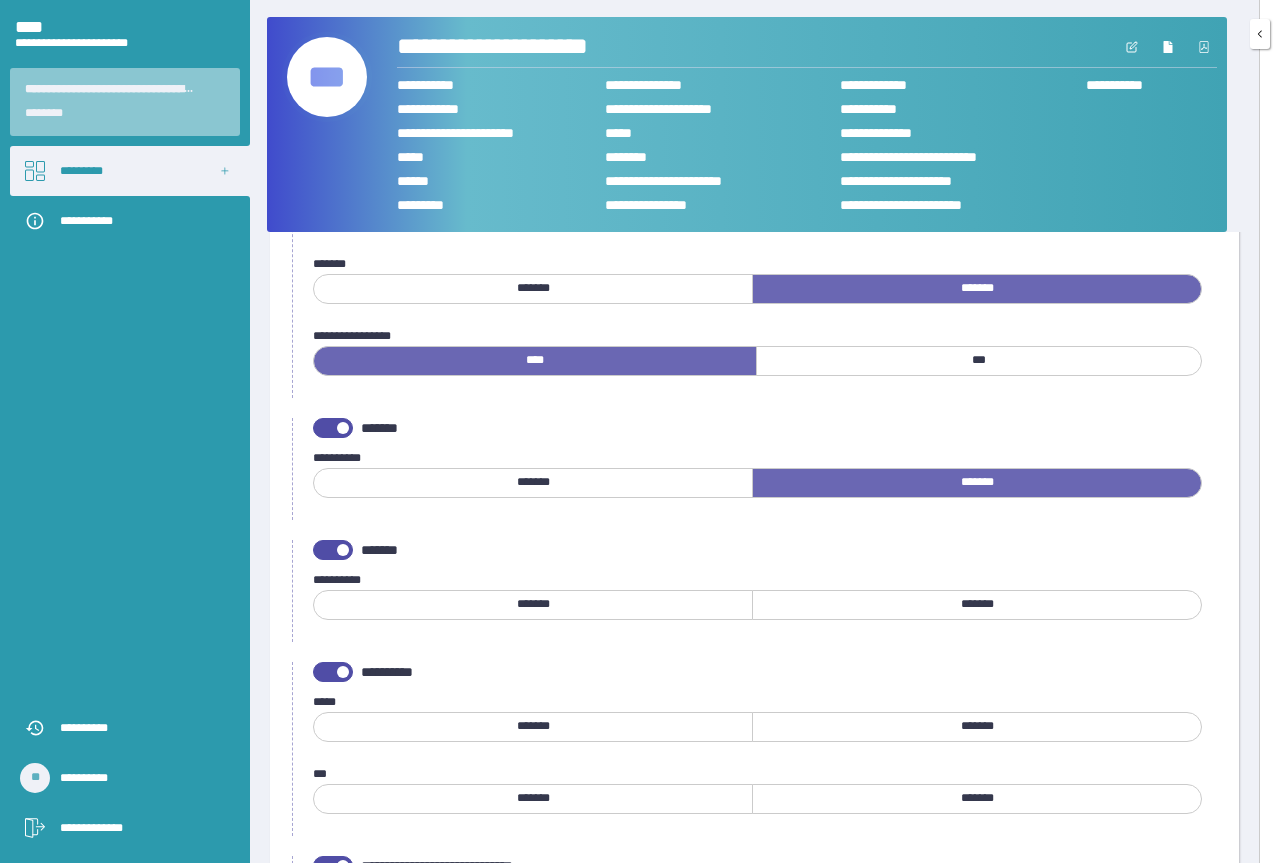 scroll, scrollTop: 900, scrollLeft: 0, axis: vertical 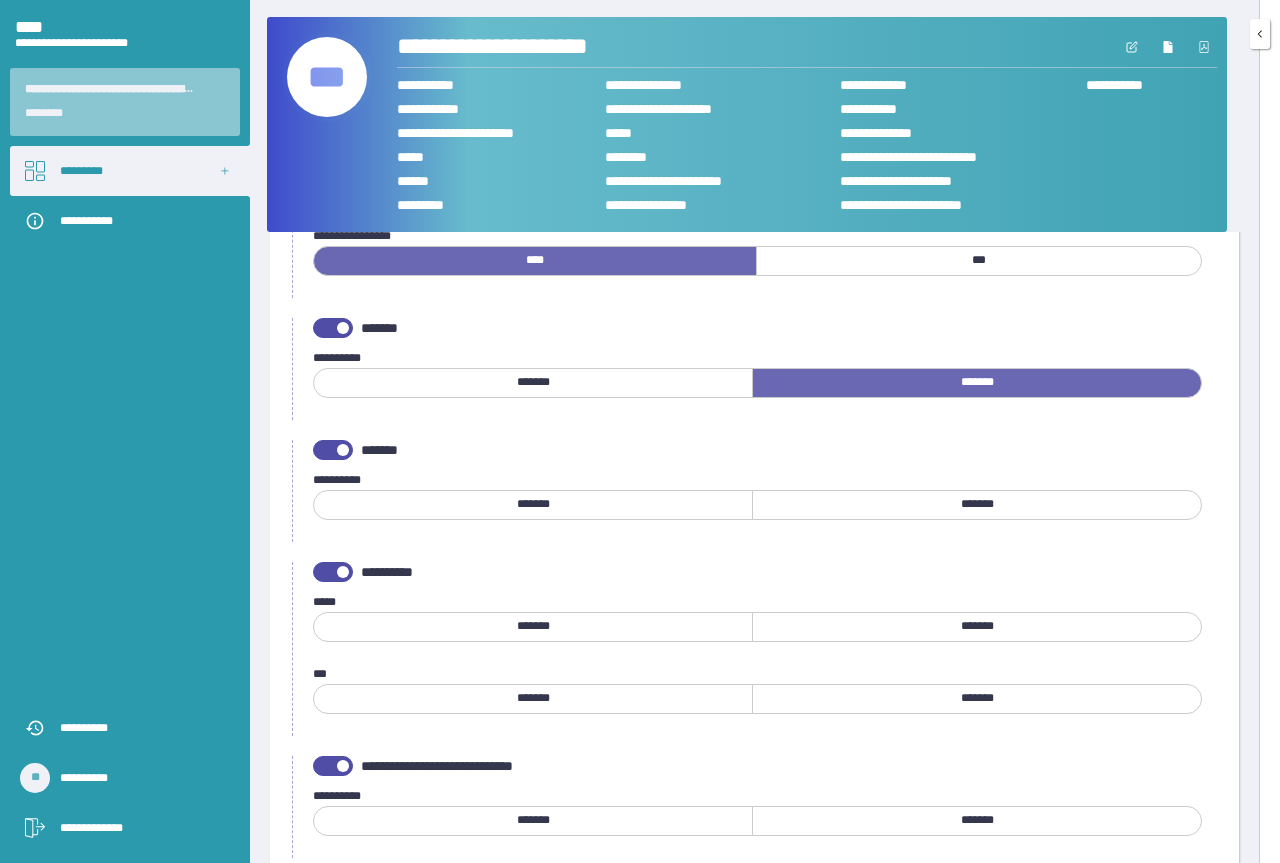 click on "*******" at bounding box center [977, 505] 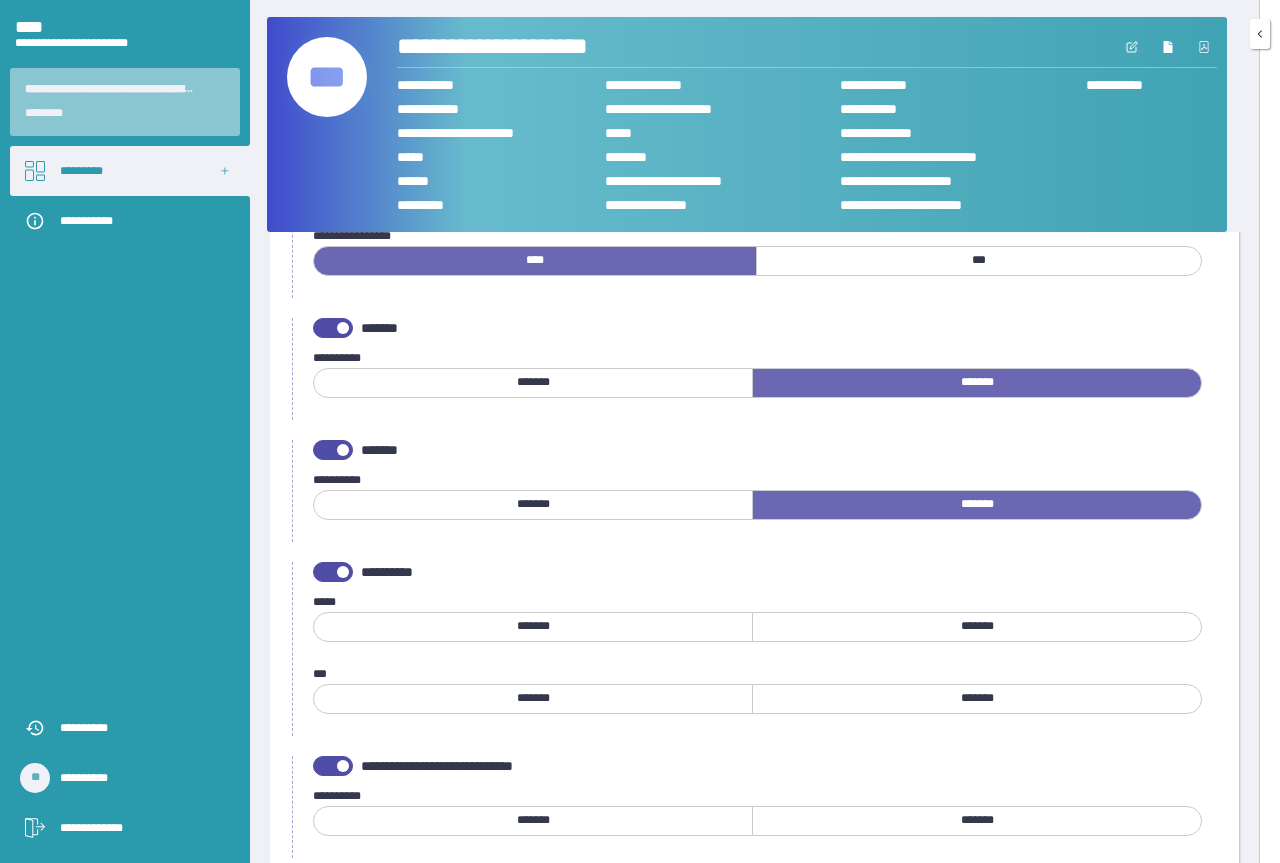 click at bounding box center [333, 572] 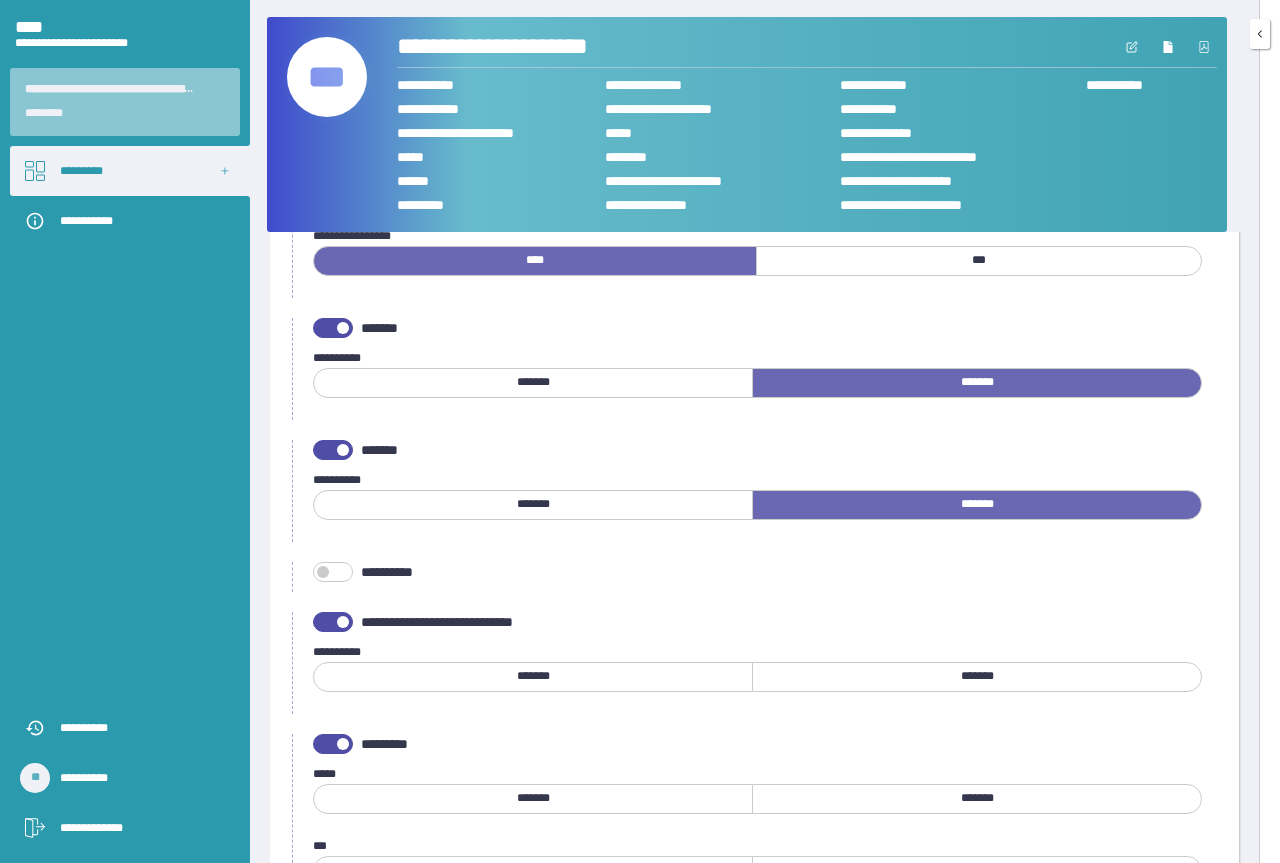 scroll, scrollTop: 1000, scrollLeft: 0, axis: vertical 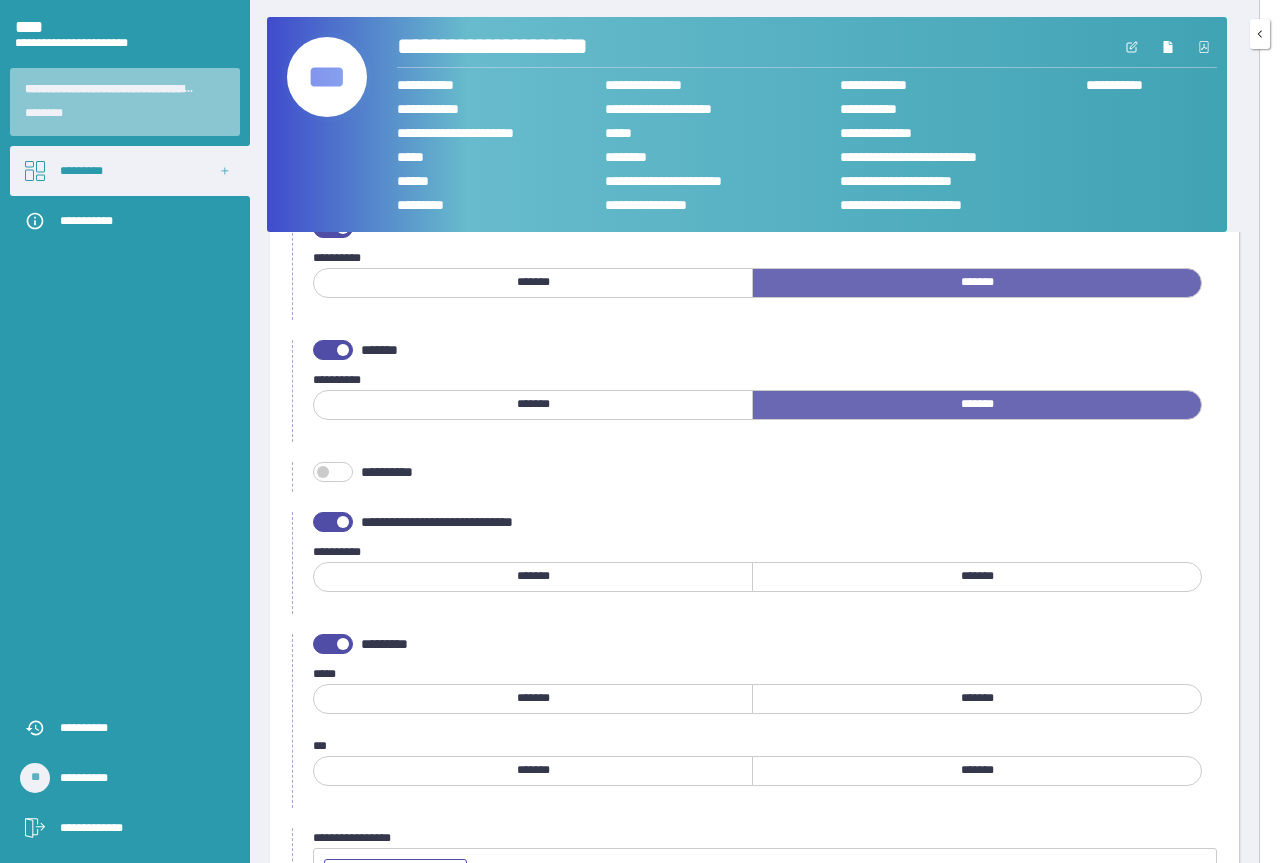 click on "*******" at bounding box center (977, 577) 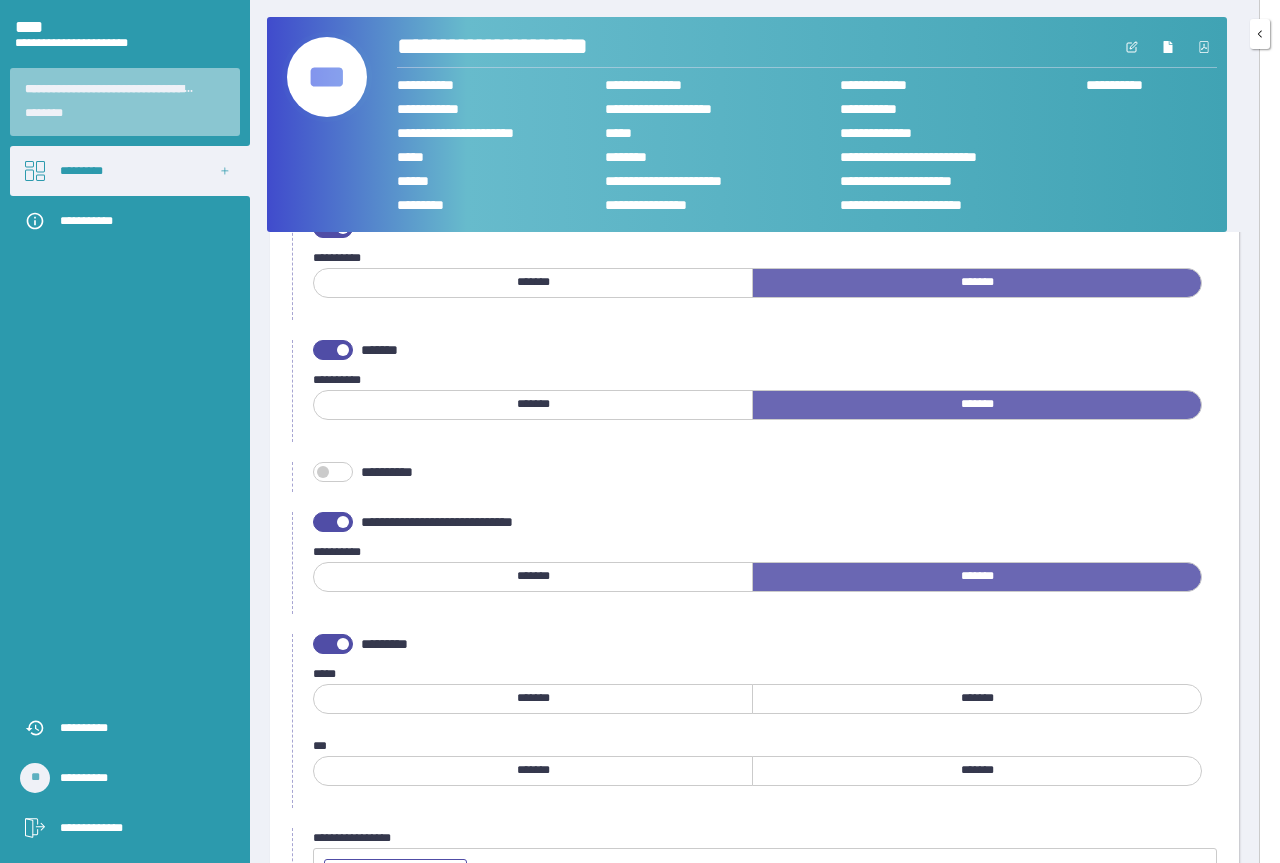 scroll, scrollTop: 1100, scrollLeft: 0, axis: vertical 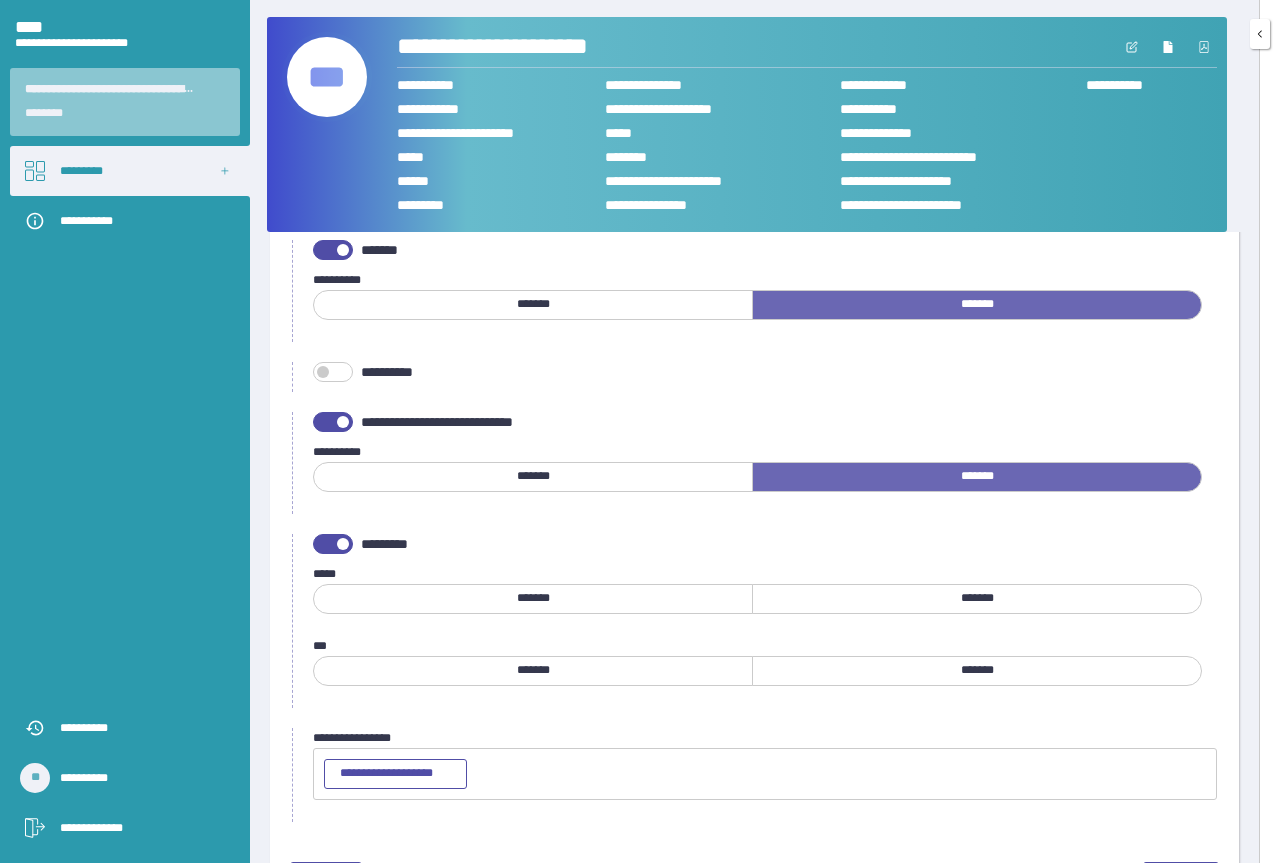 click on "*******" at bounding box center (533, 599) 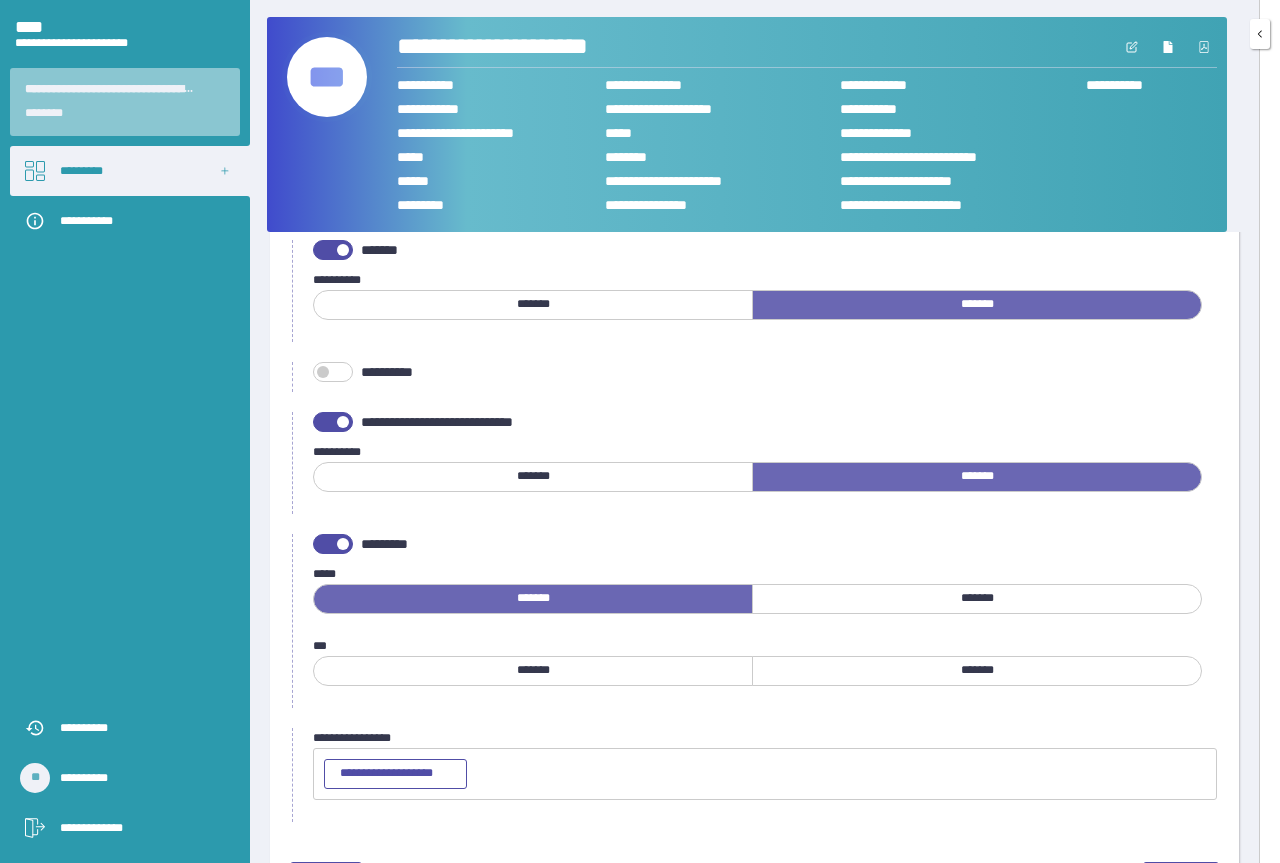 click on "*******" at bounding box center (977, 671) 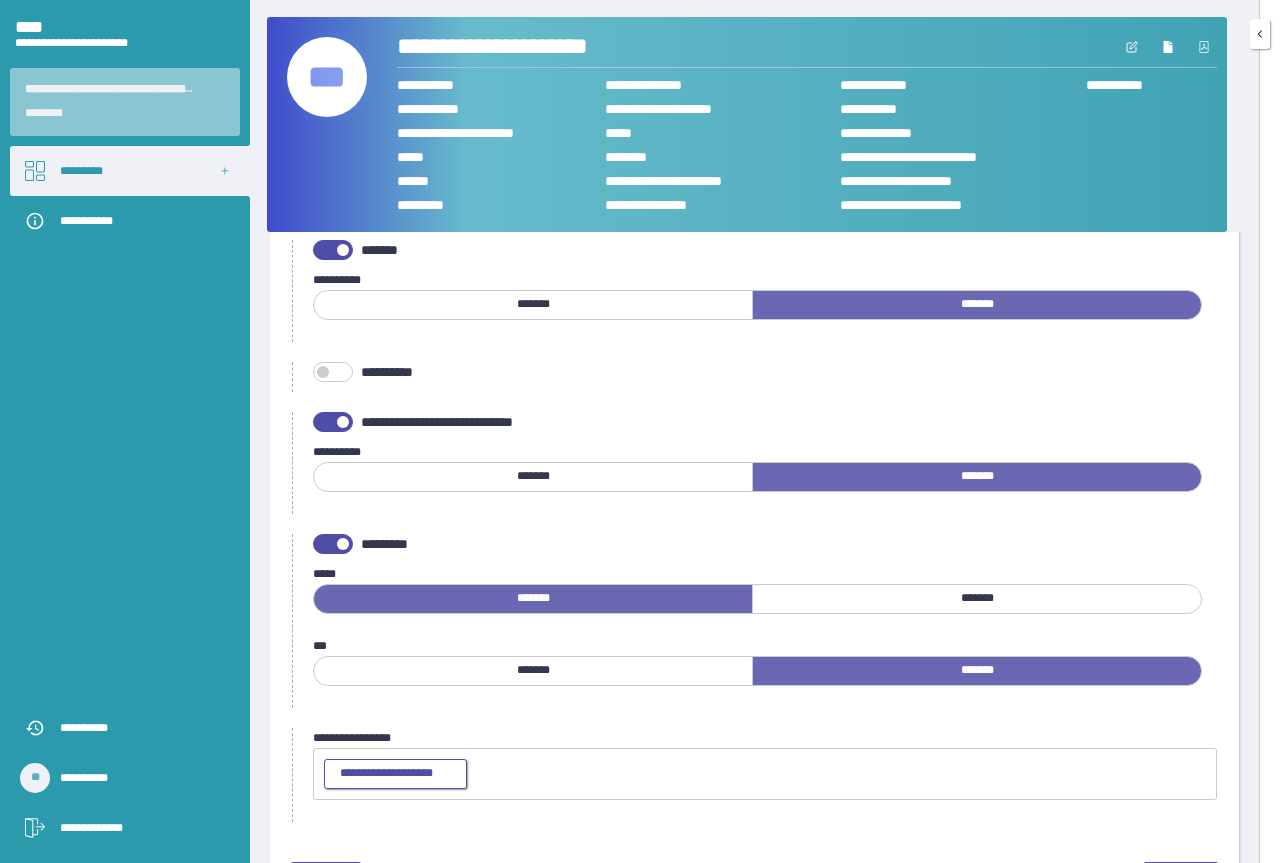 click on "**********" at bounding box center [395, 774] 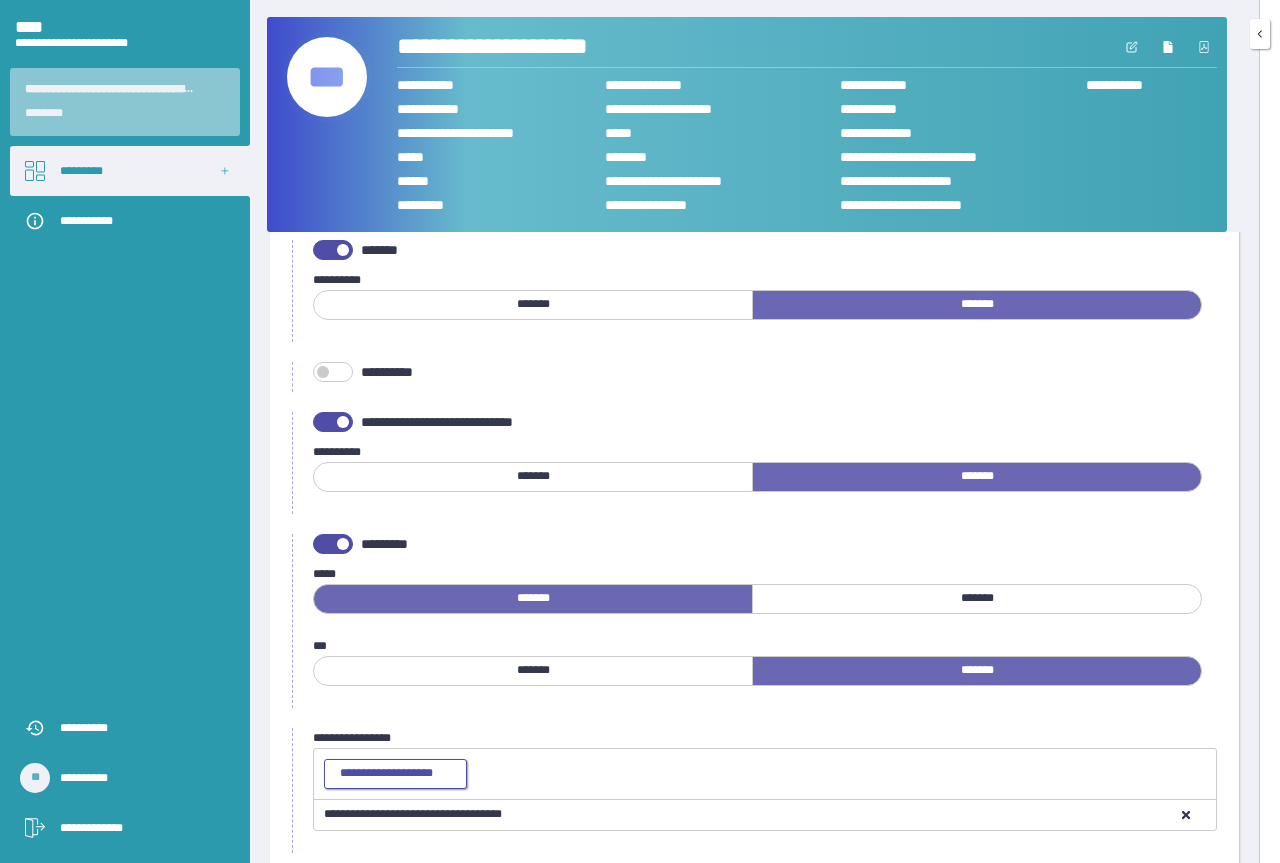 scroll, scrollTop: 1200, scrollLeft: 0, axis: vertical 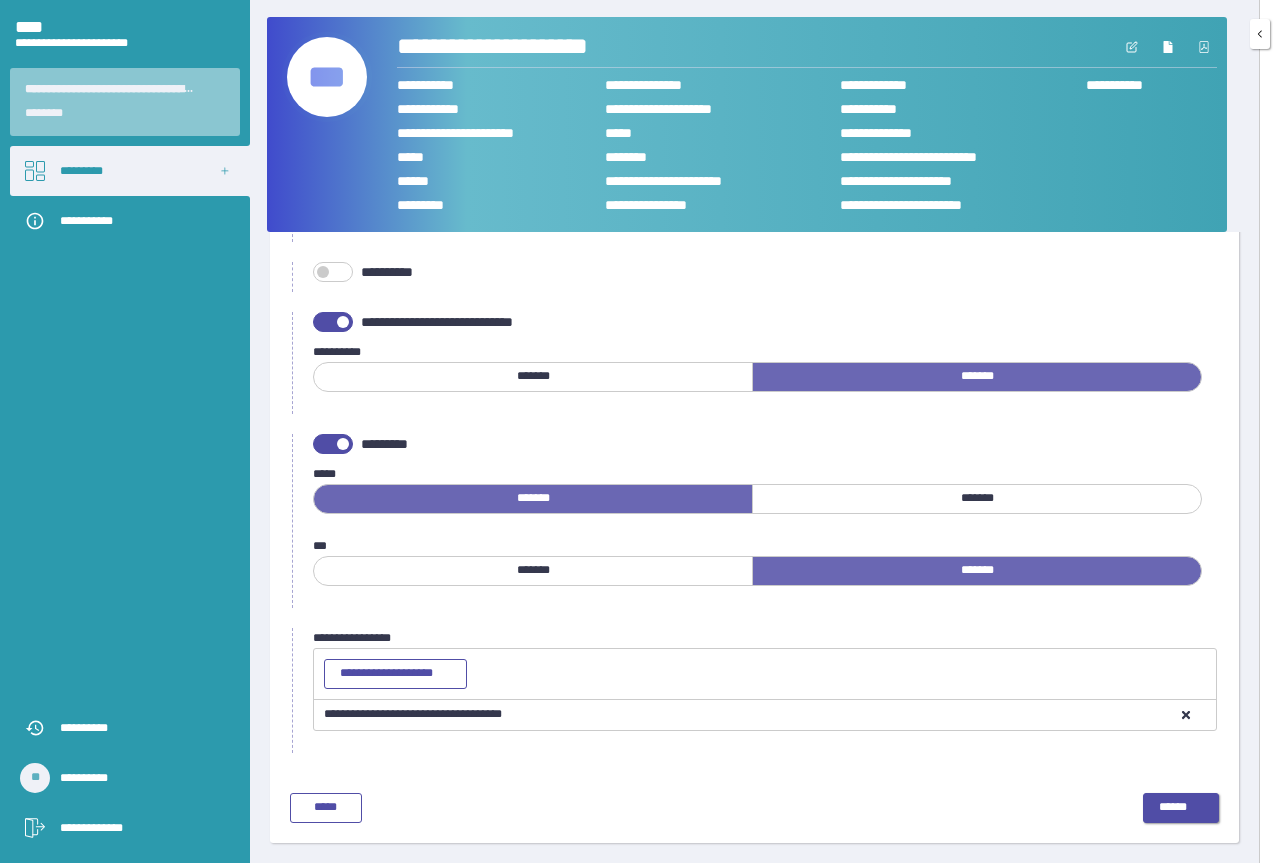 click on "******" at bounding box center [1181, 808] 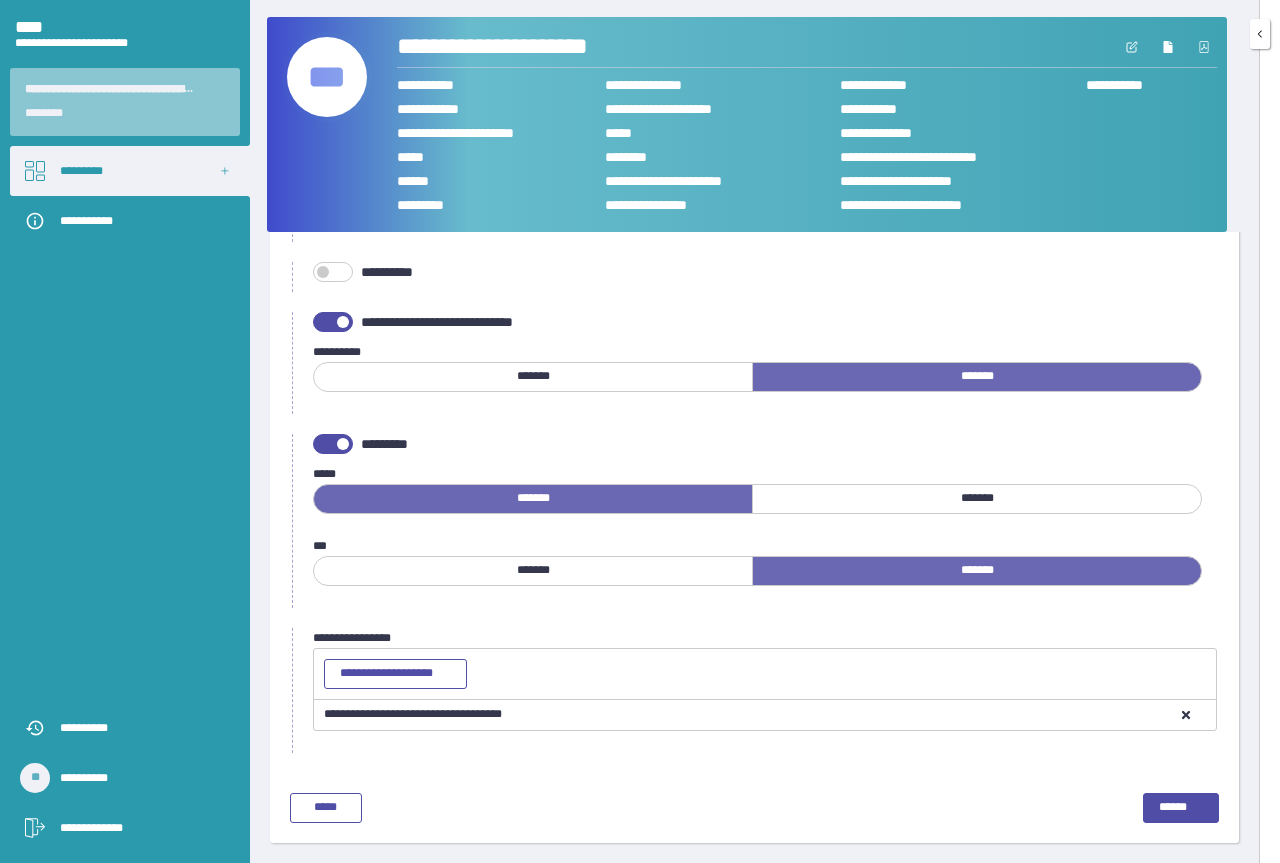 scroll, scrollTop: 0, scrollLeft: 0, axis: both 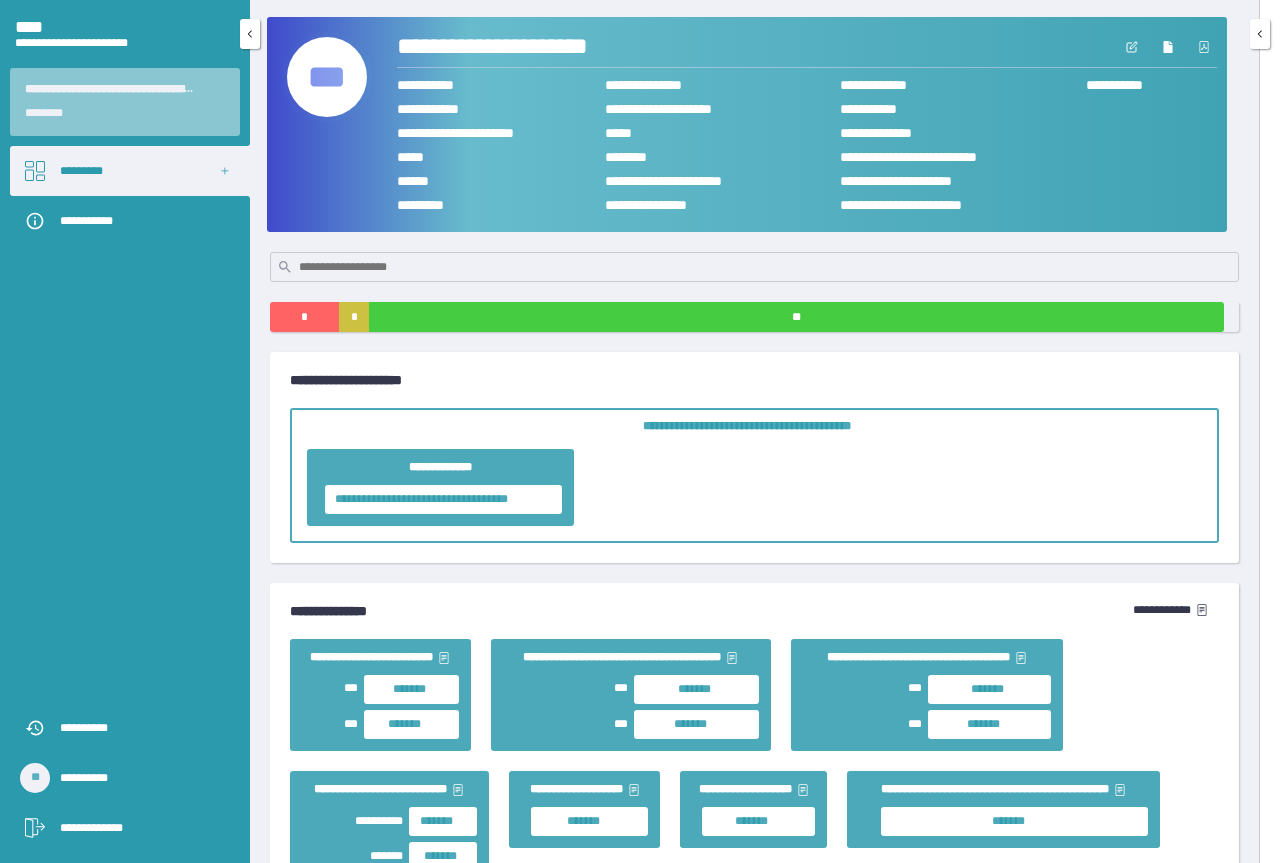 click on "**********" at bounding box center [140, 221] 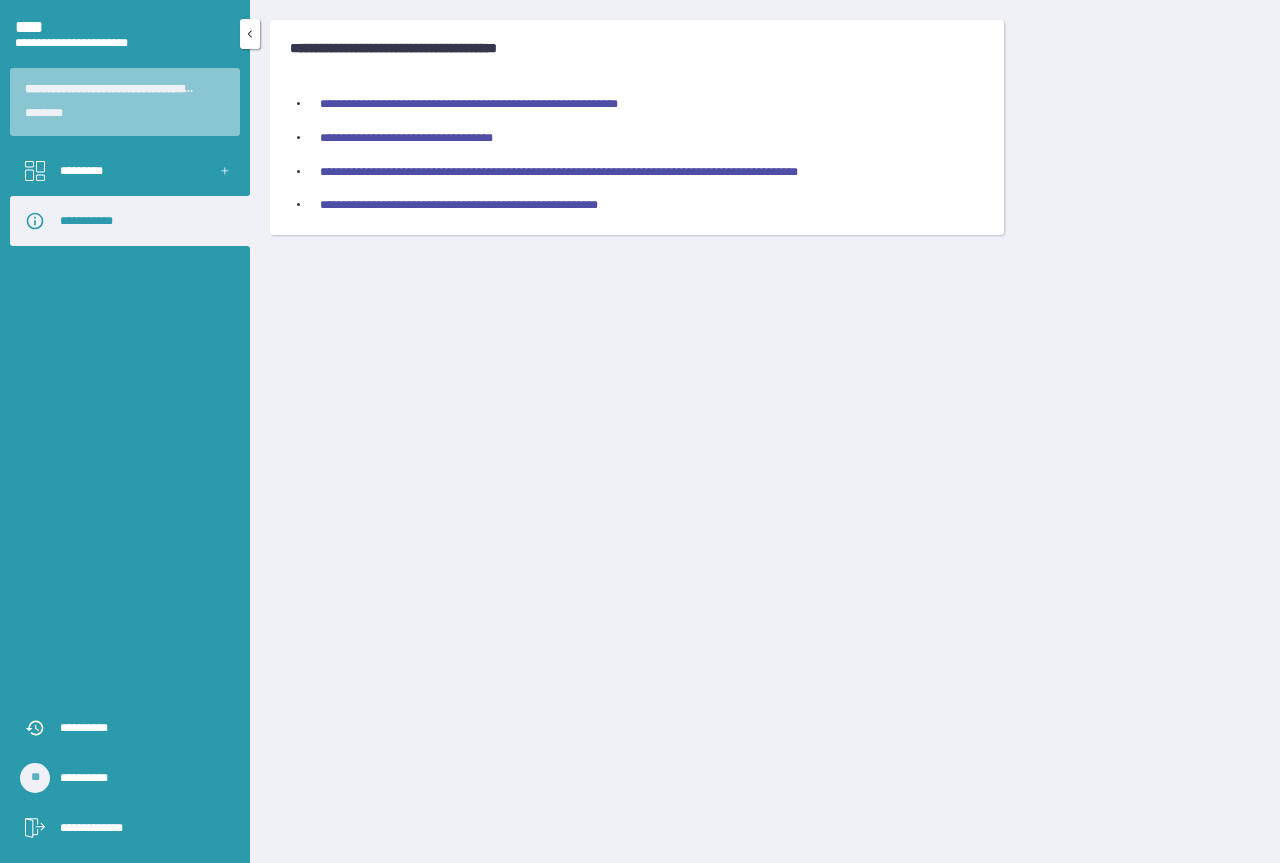 click on "*********" at bounding box center [130, 171] 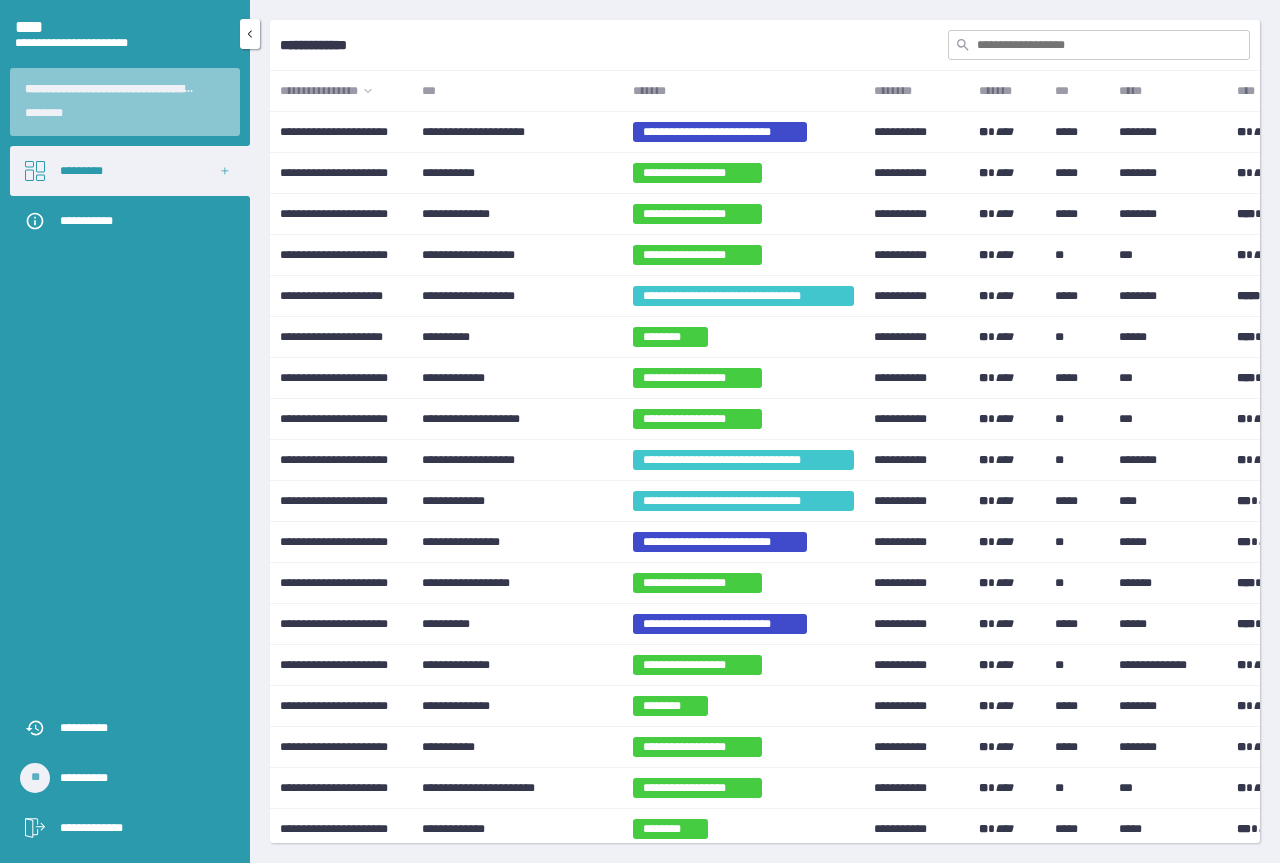 click on "**********" at bounding box center [140, 828] 